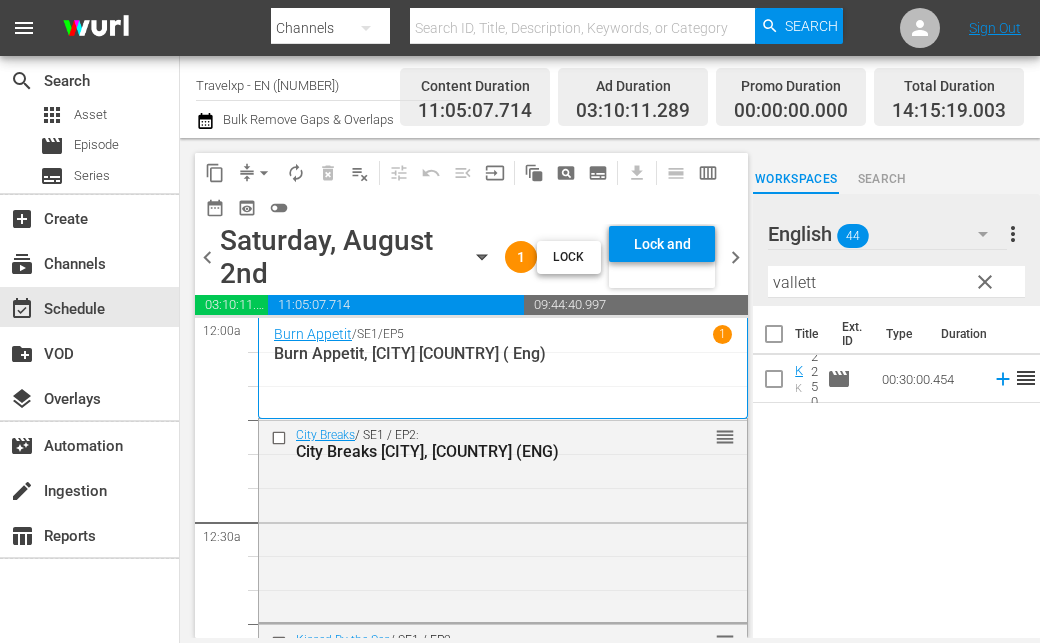 scroll, scrollTop: 0, scrollLeft: 0, axis: both 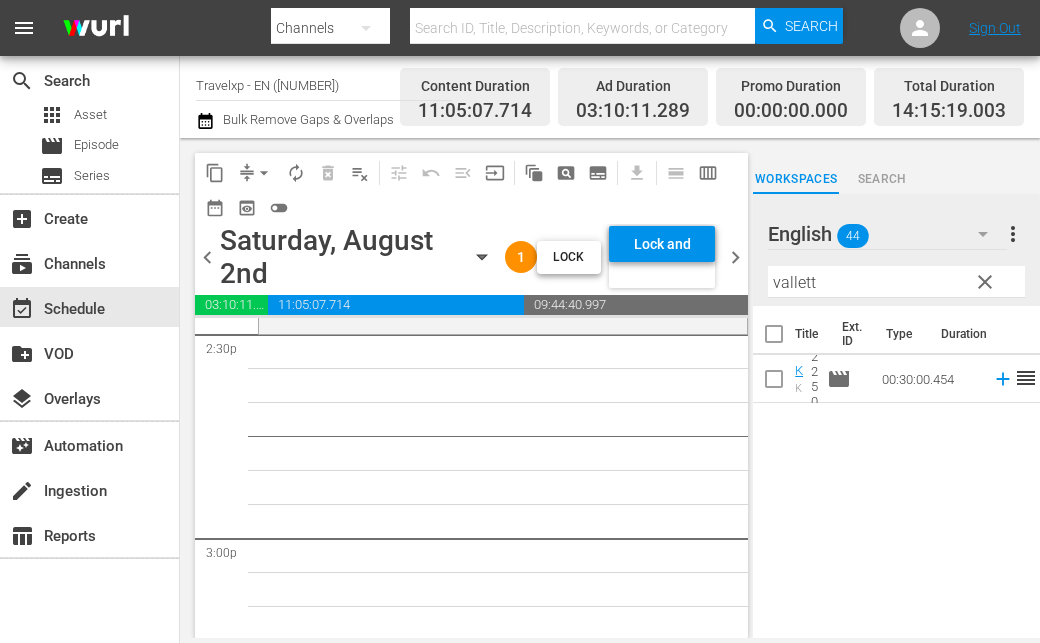 click on "vallett" at bounding box center [896, 282] 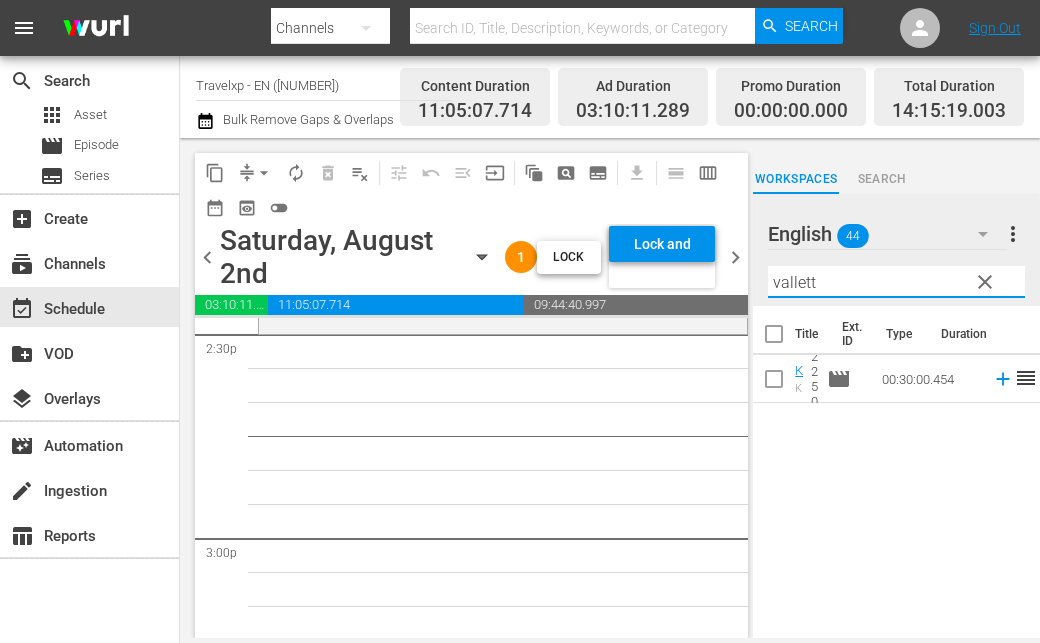 click on "vallett" at bounding box center [896, 282] 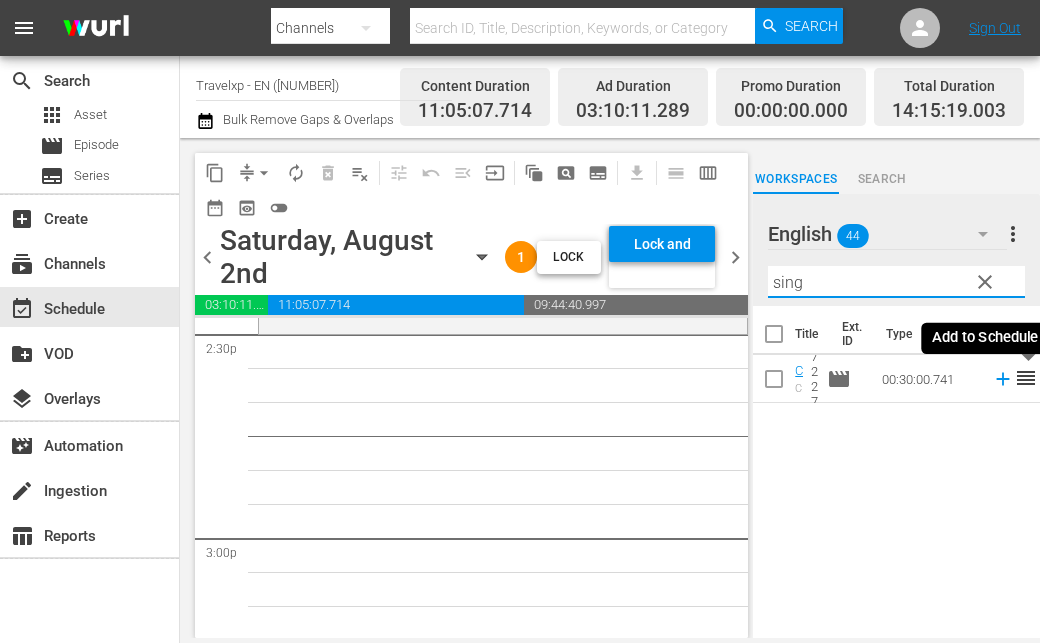 click 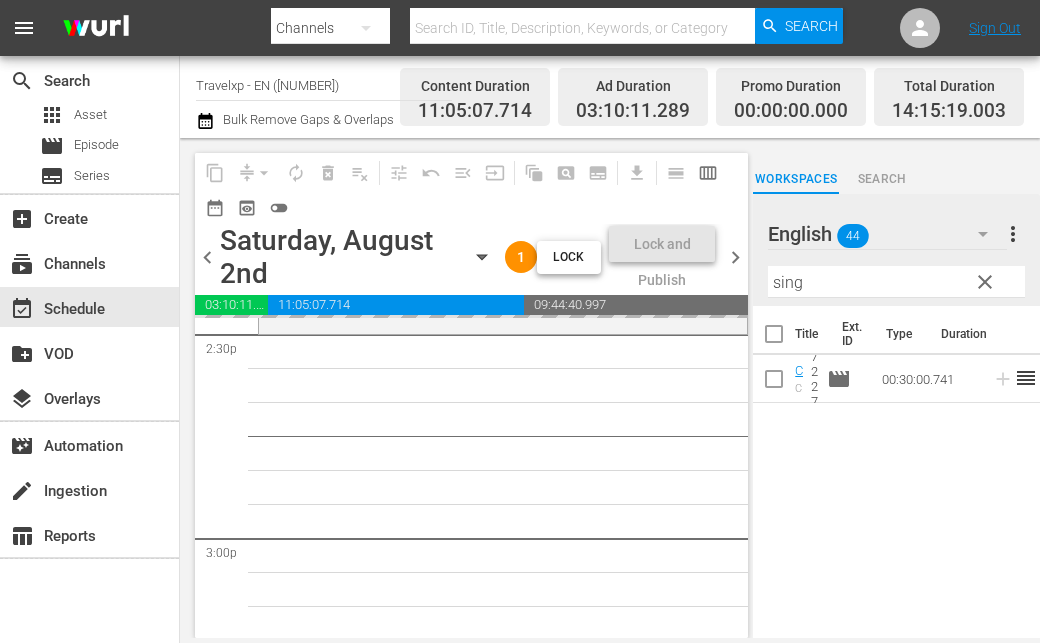 click on "sing" at bounding box center [896, 282] 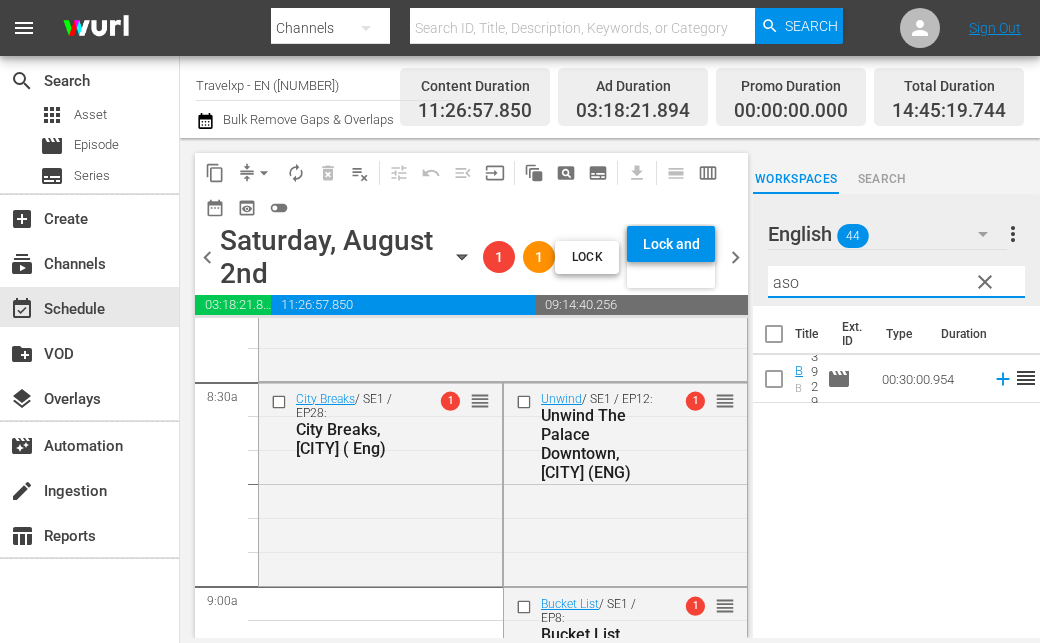 scroll, scrollTop: 3400, scrollLeft: 0, axis: vertical 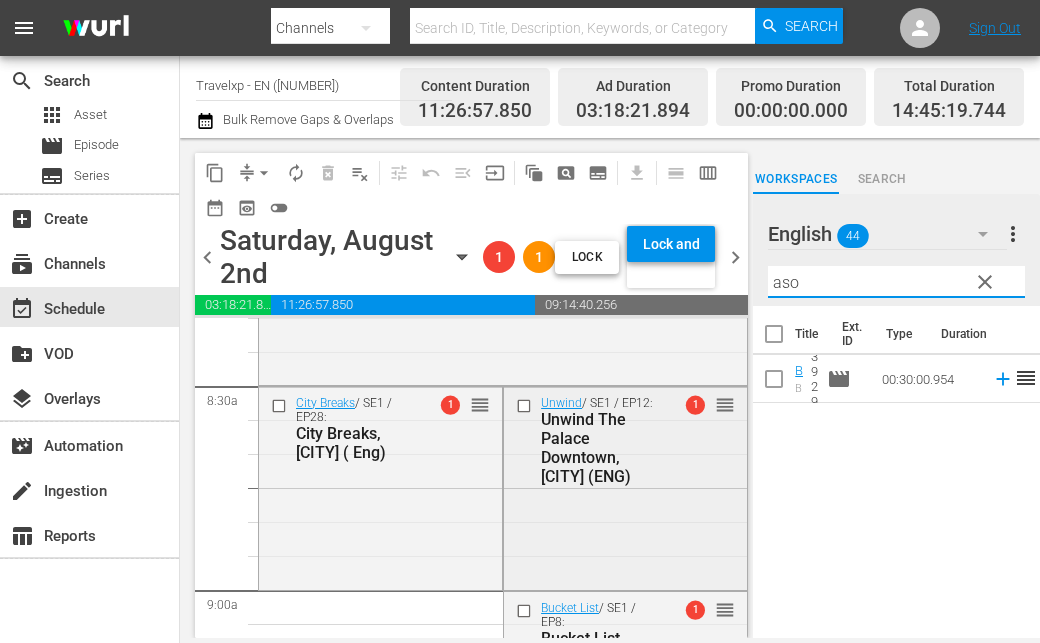 click at bounding box center (526, 406) 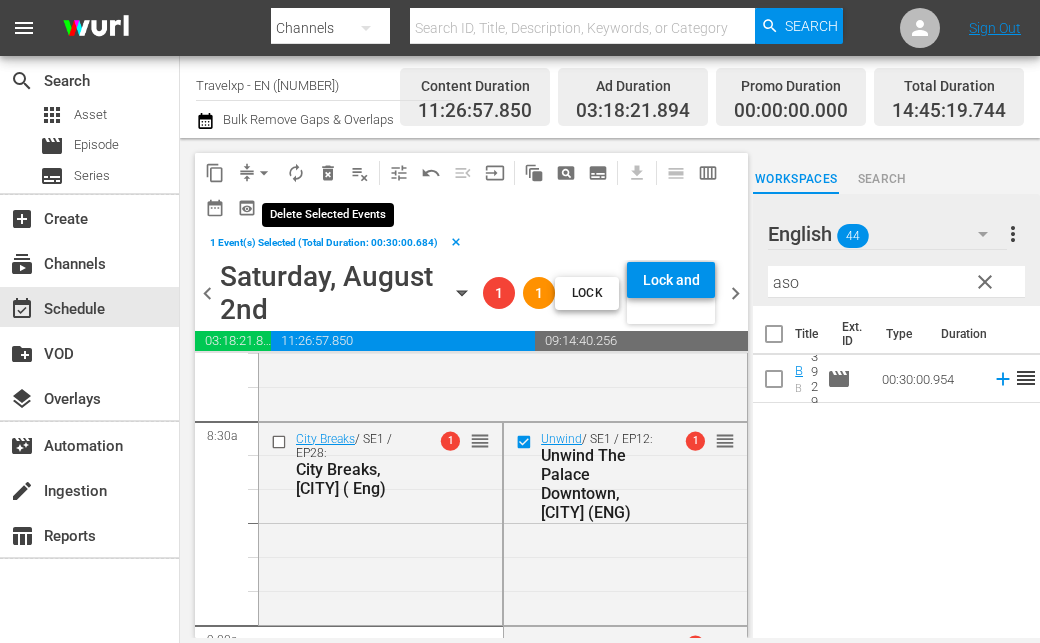 click on "delete_forever_outlined" at bounding box center (328, 173) 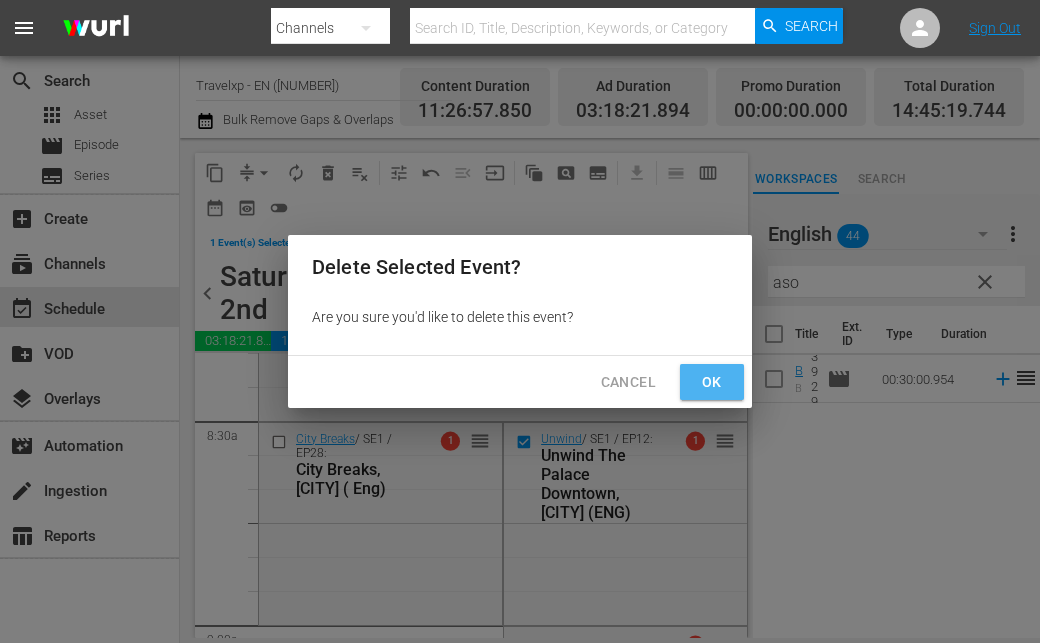 click on "Ok" at bounding box center [712, 382] 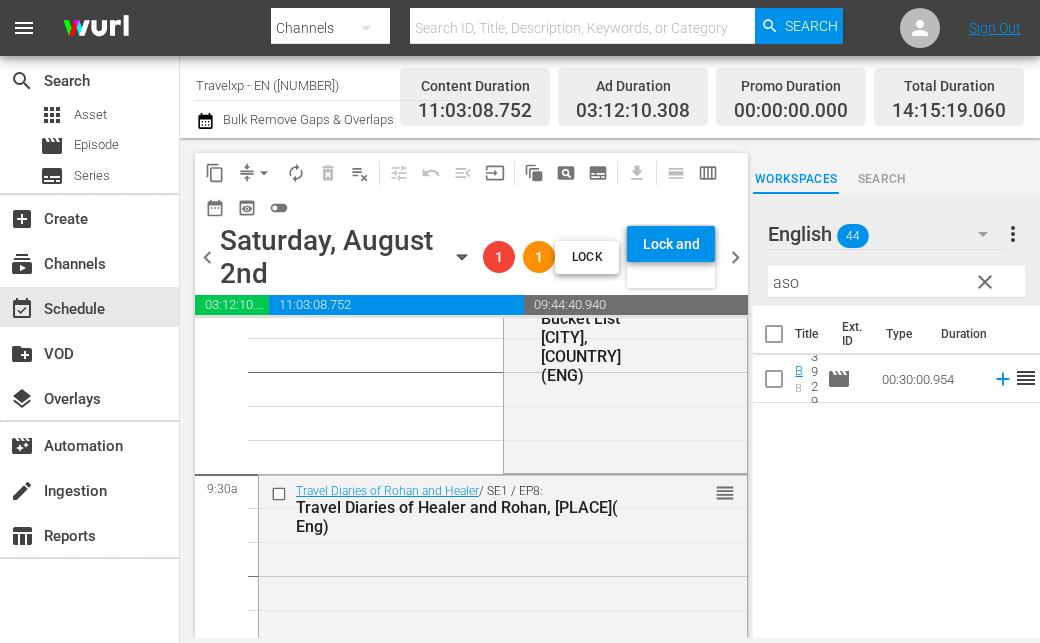 scroll, scrollTop: 3600, scrollLeft: 0, axis: vertical 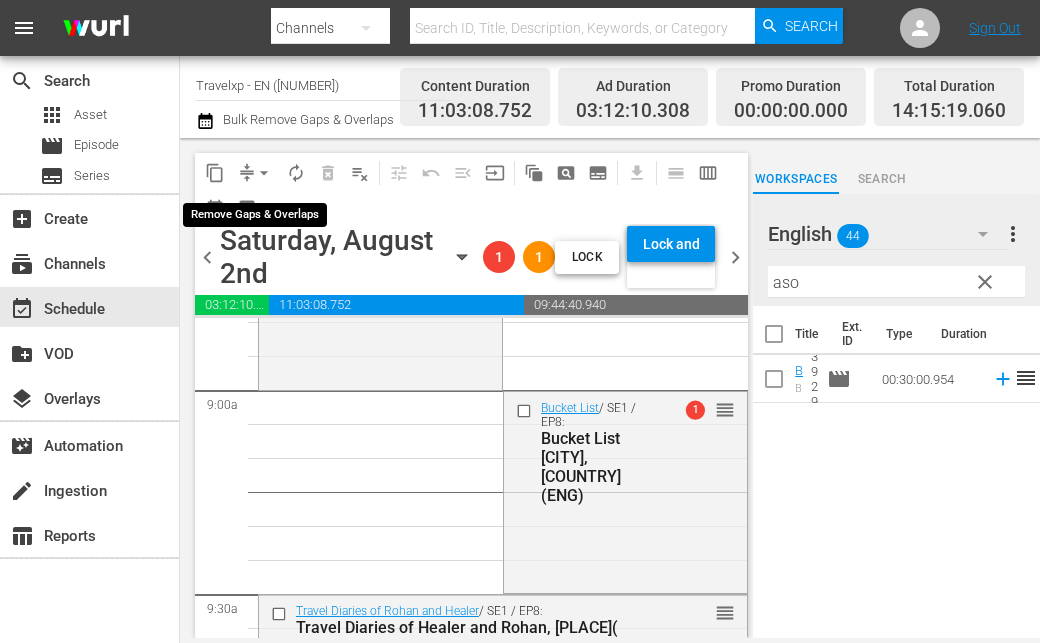 click on "arrow_drop_down" at bounding box center (264, 173) 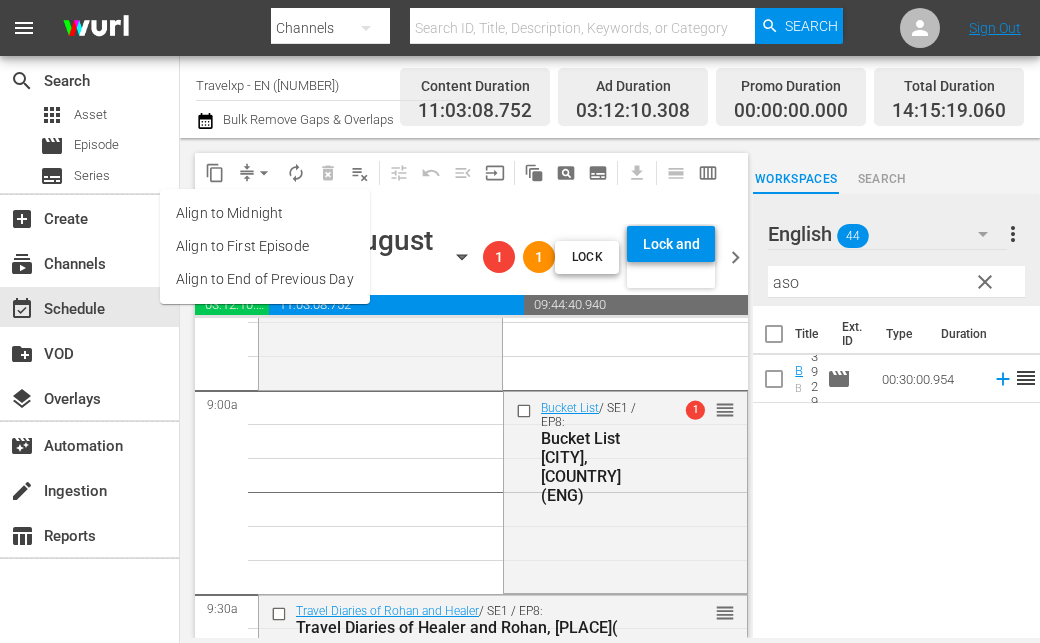 click on "Align to End of Previous Day" at bounding box center [265, 279] 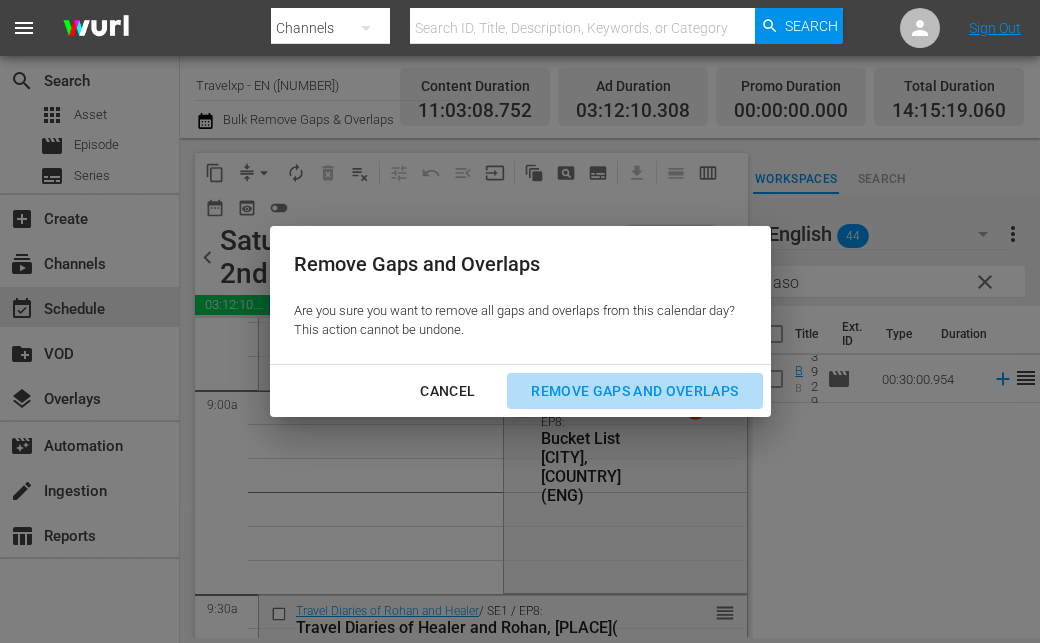 click on "Remove Gaps and Overlaps" at bounding box center (634, 391) 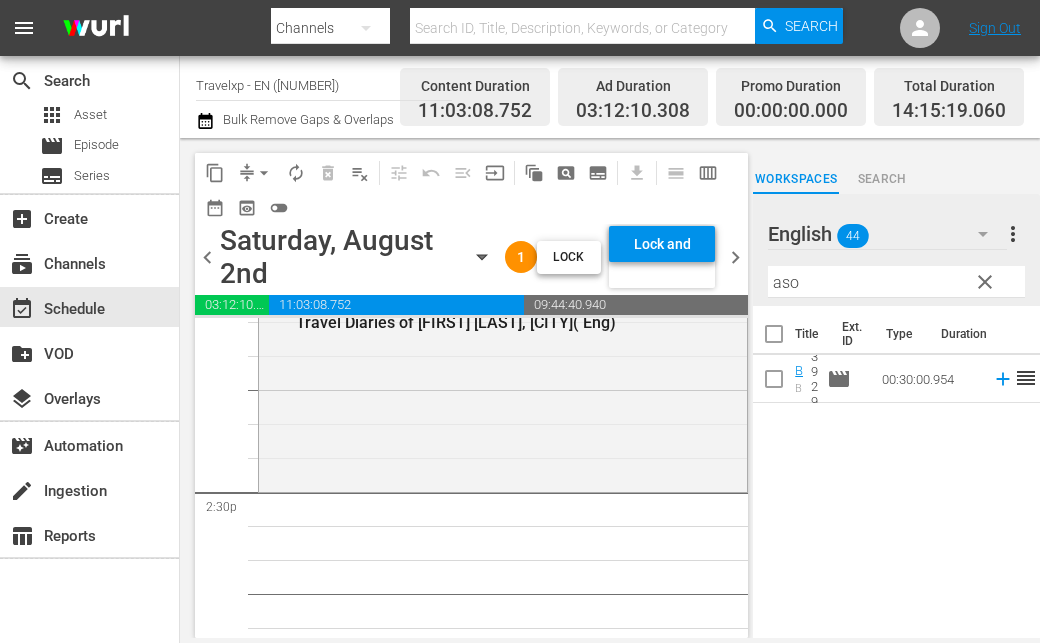 scroll, scrollTop: 5700, scrollLeft: 0, axis: vertical 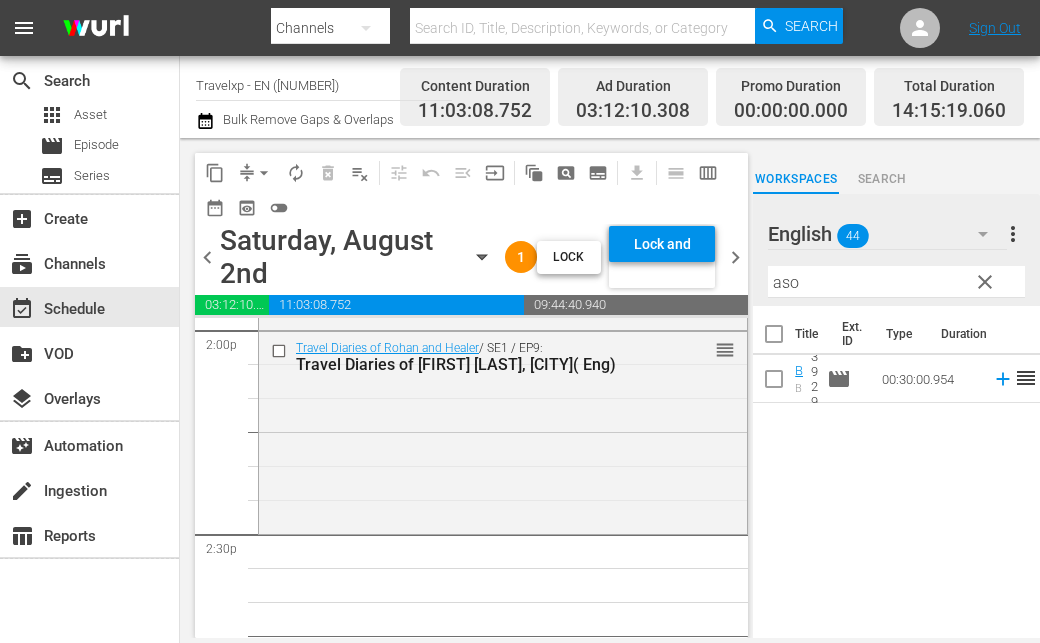 click on "aso" at bounding box center (896, 282) 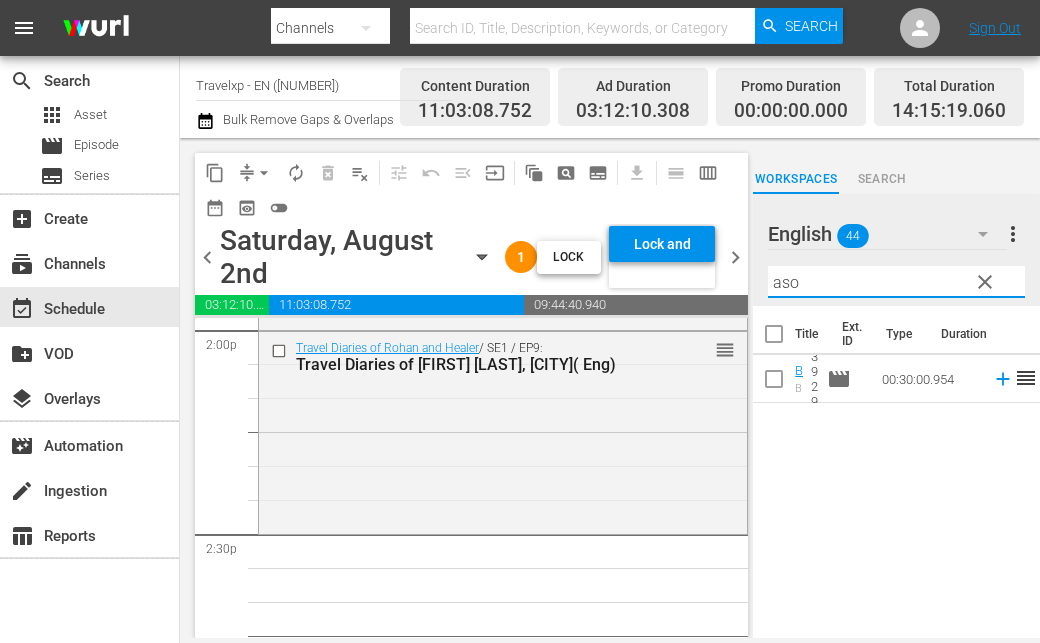 click on "aso" at bounding box center [896, 282] 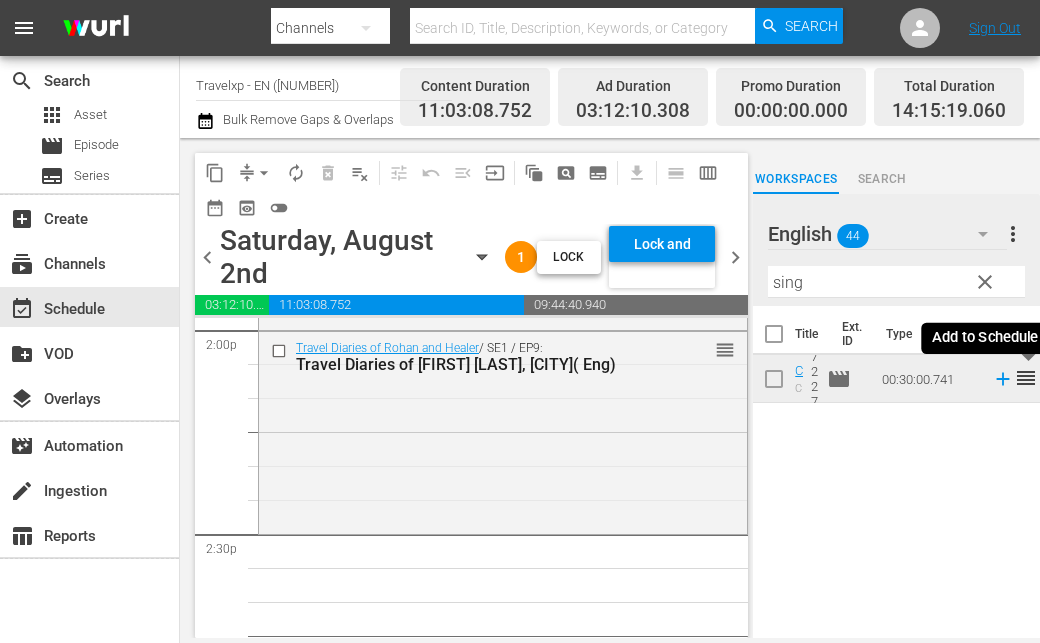 click 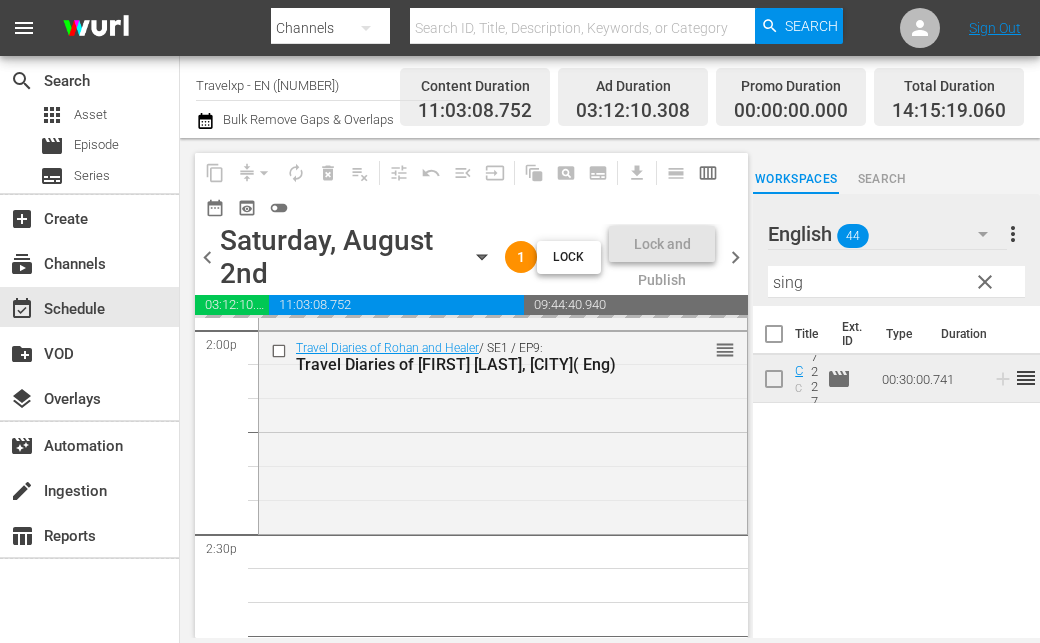 click on "sing" at bounding box center (896, 282) 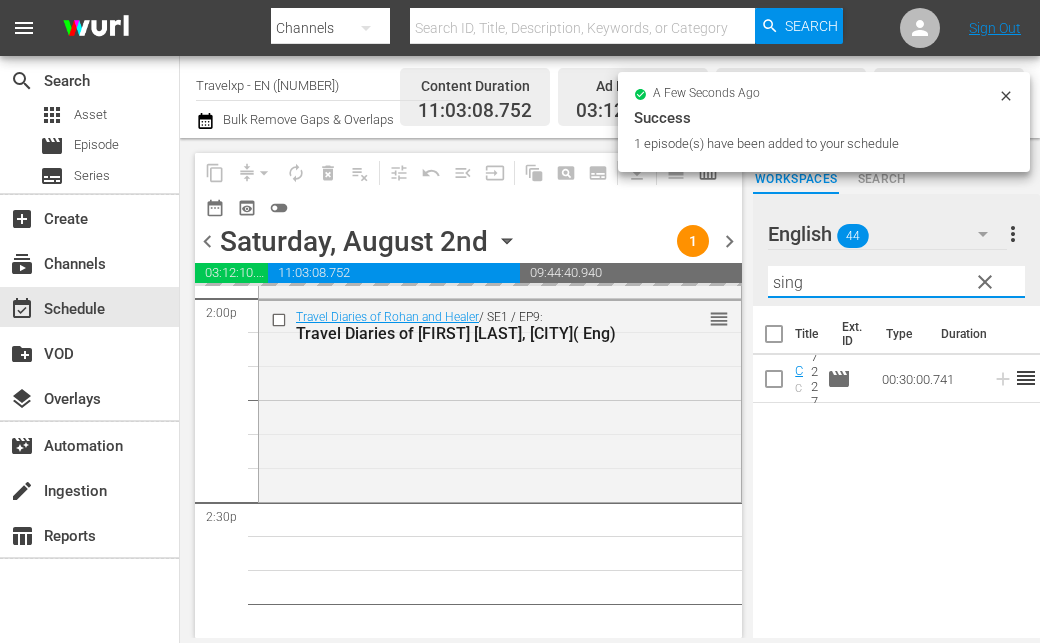 click on "sing" at bounding box center (896, 282) 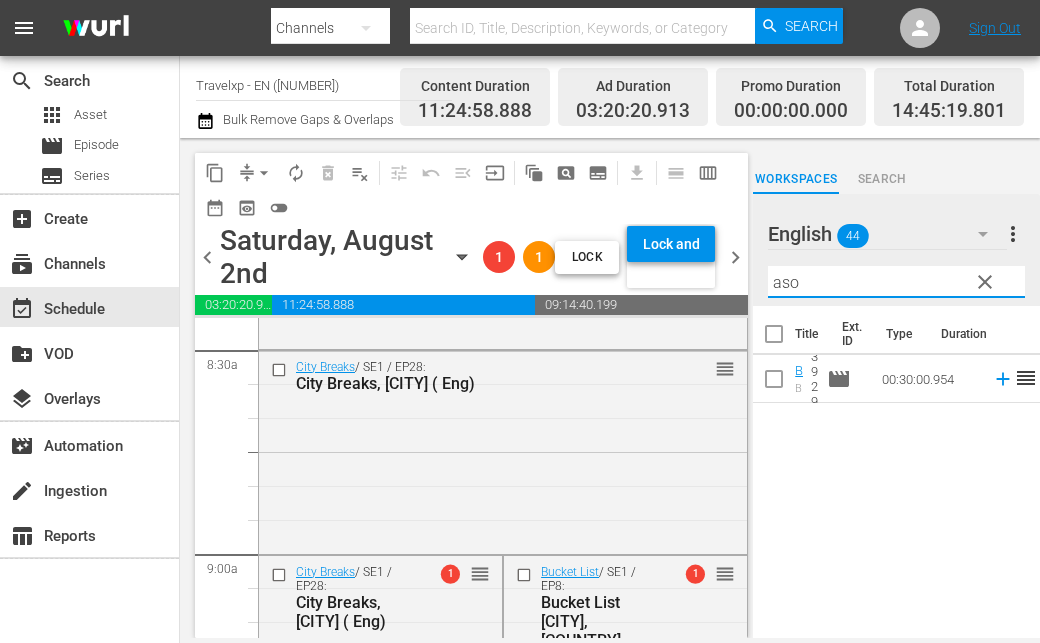 scroll, scrollTop: 3600, scrollLeft: 0, axis: vertical 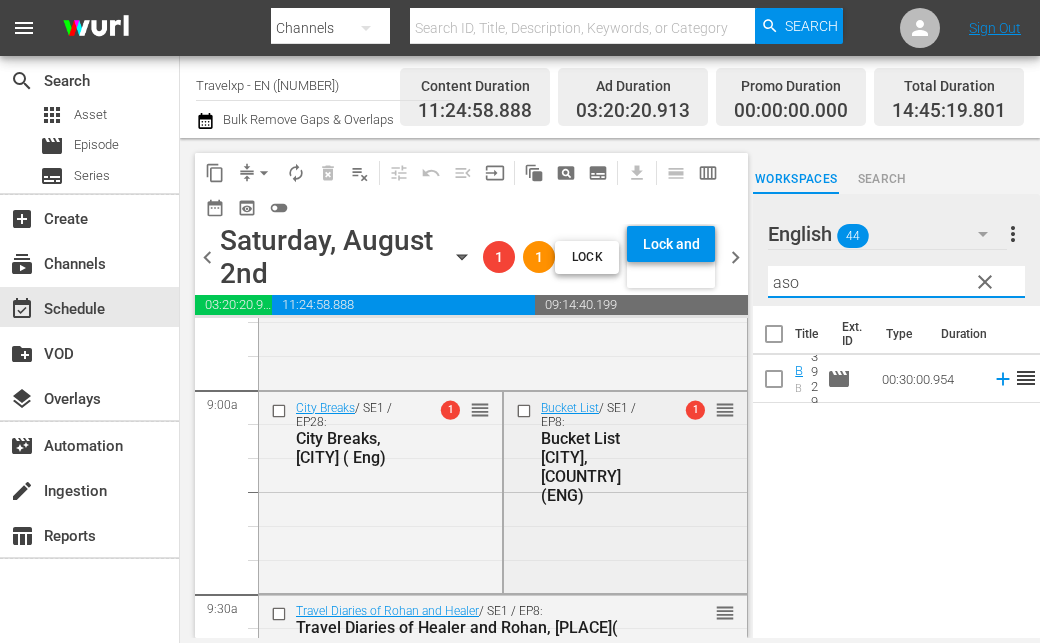 click at bounding box center [526, 410] 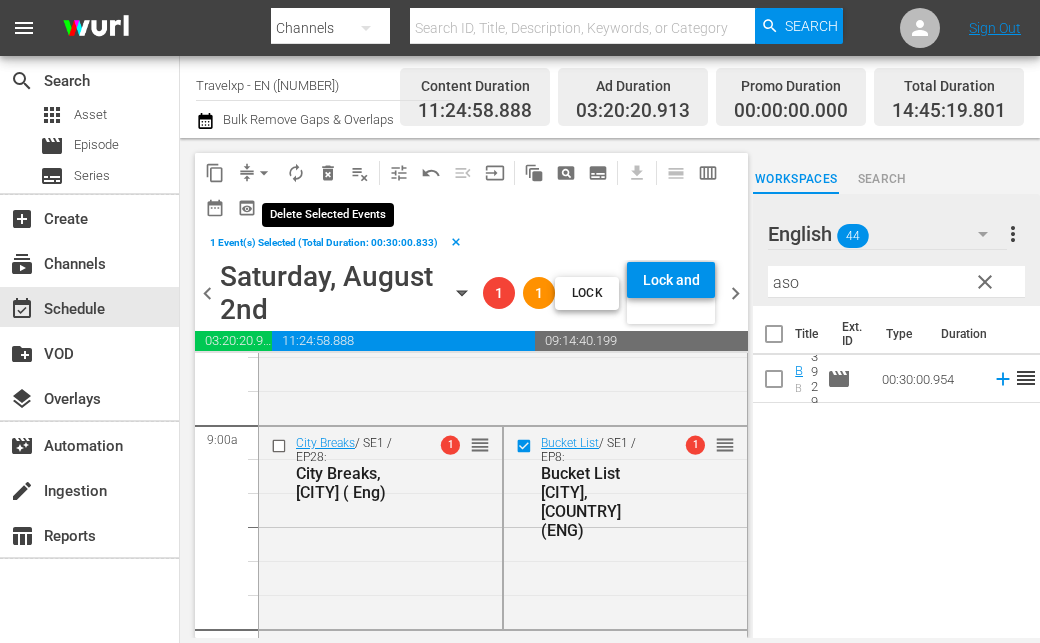 click on "delete_forever_outlined" at bounding box center [328, 173] 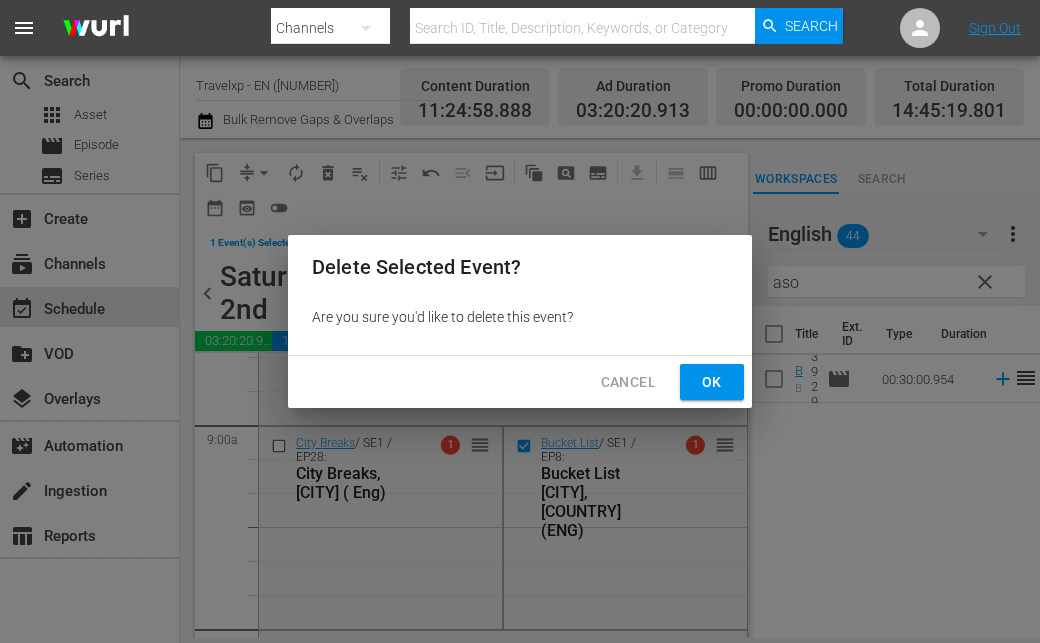 click on "Ok" at bounding box center [712, 382] 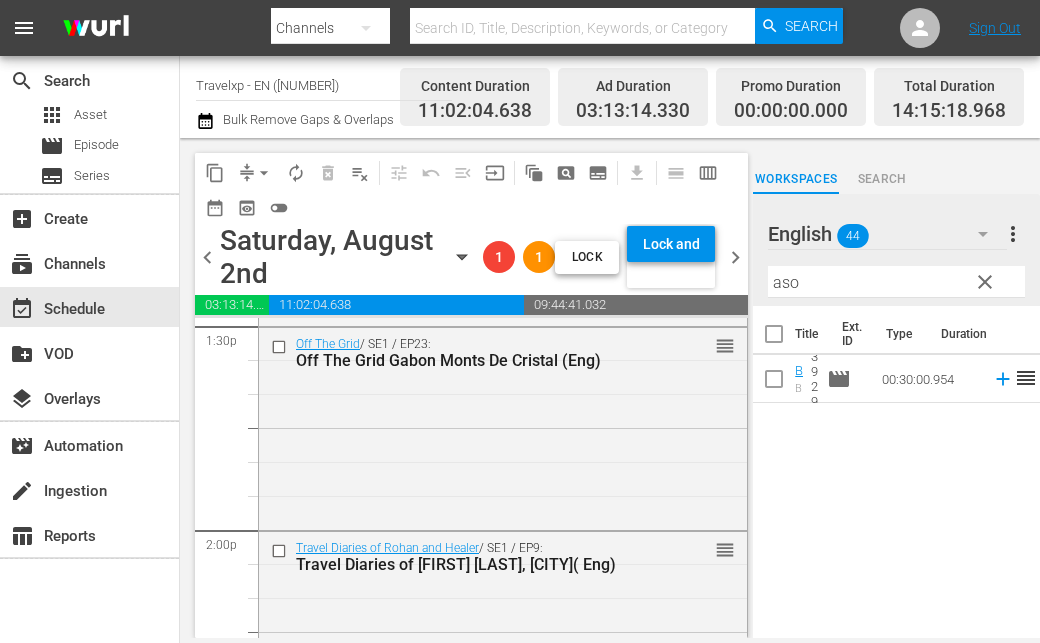 scroll, scrollTop: 5900, scrollLeft: 0, axis: vertical 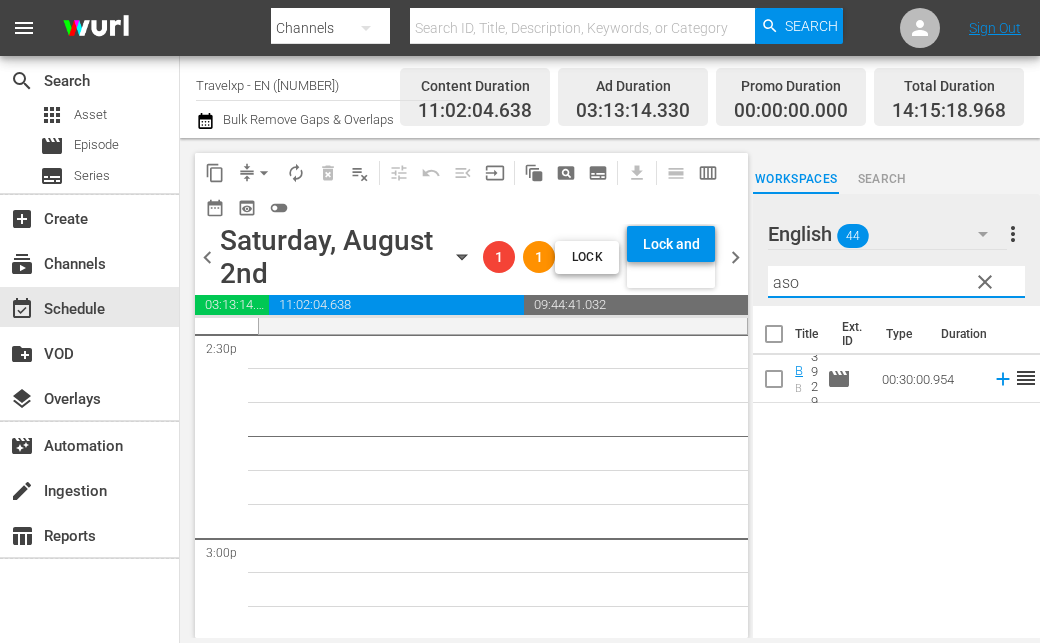 click on "aso" at bounding box center (896, 282) 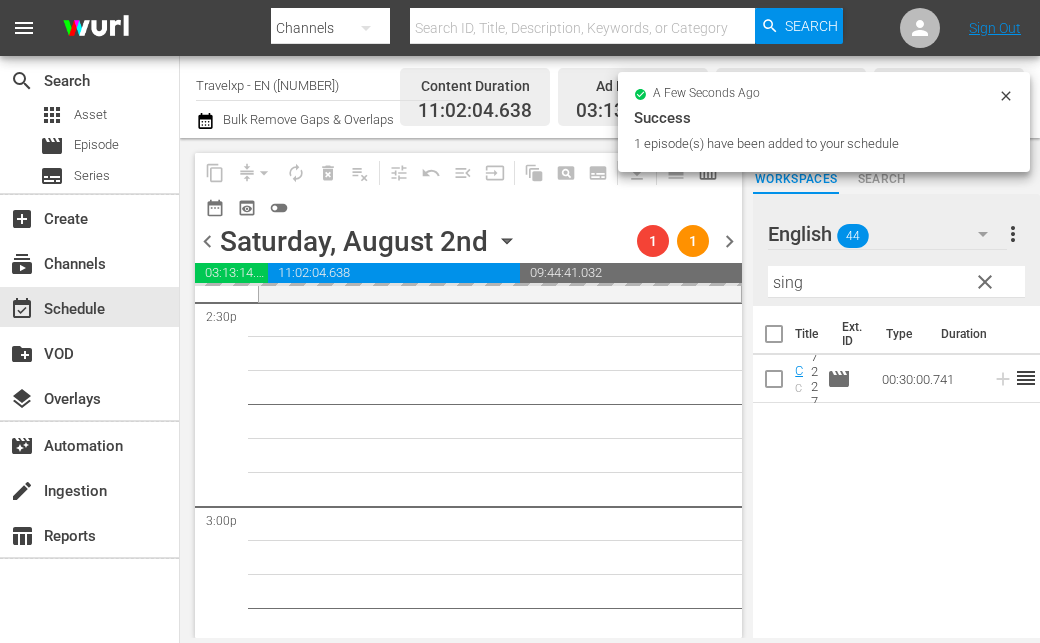 click on "sing" at bounding box center [896, 282] 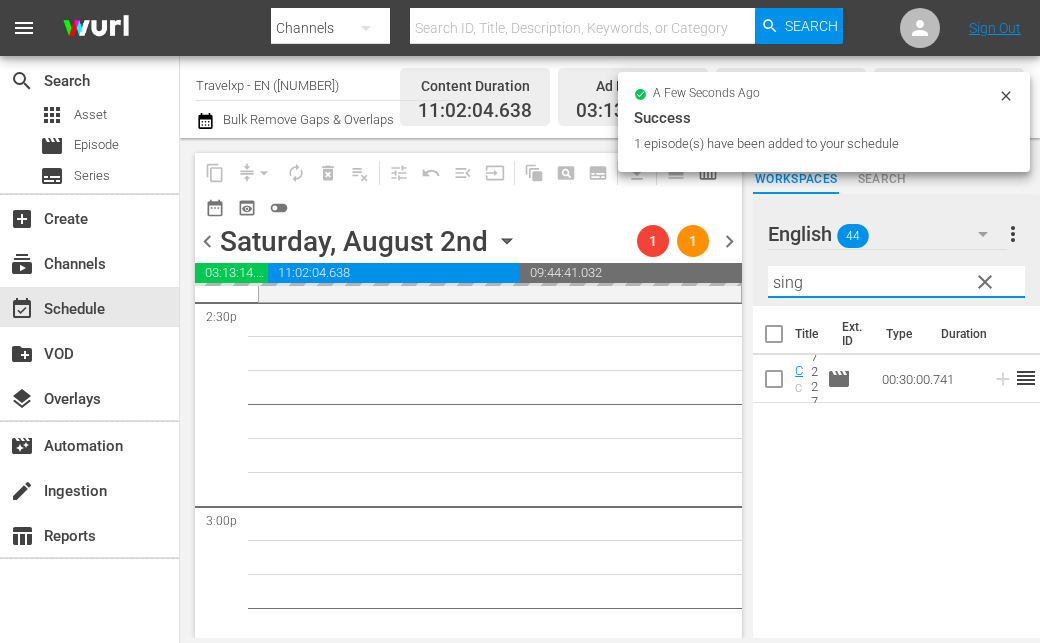 click on "sing" at bounding box center [896, 282] 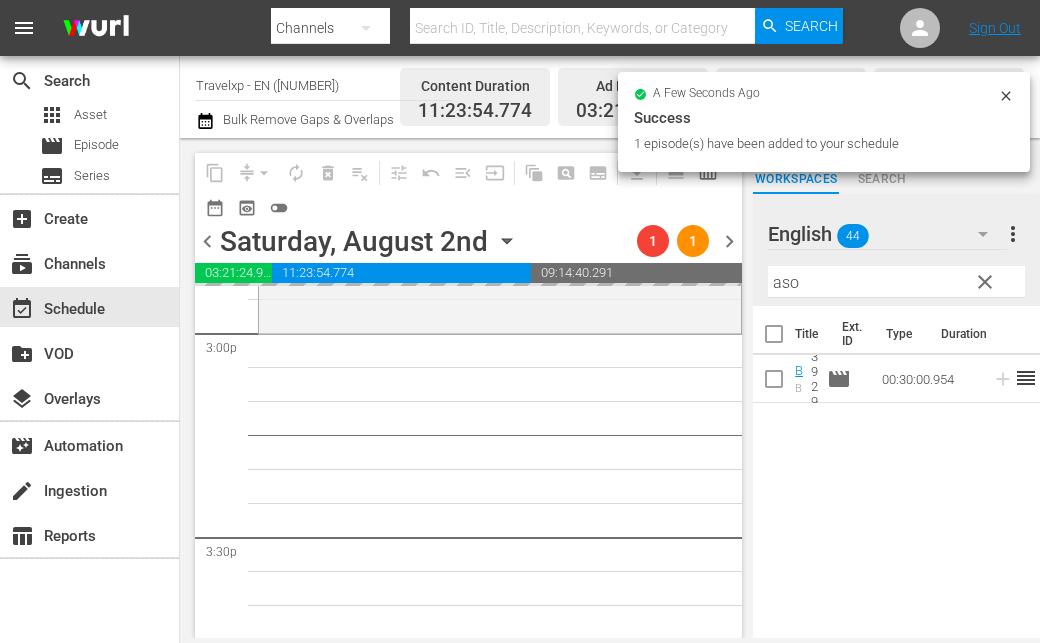 scroll, scrollTop: 6100, scrollLeft: 0, axis: vertical 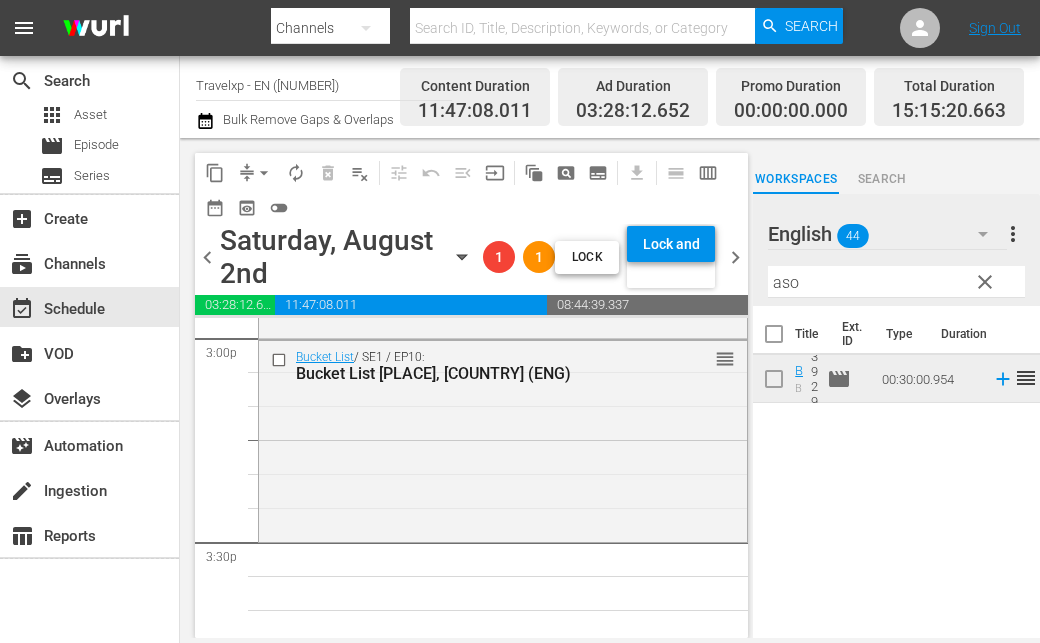 click on "aso" at bounding box center [896, 282] 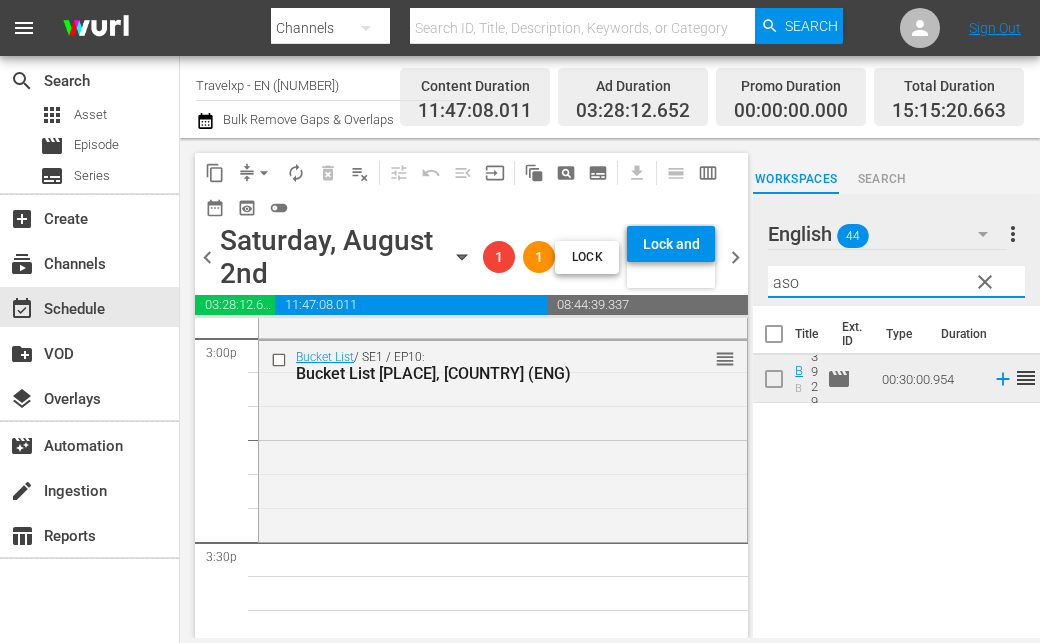 click on "aso" at bounding box center [896, 282] 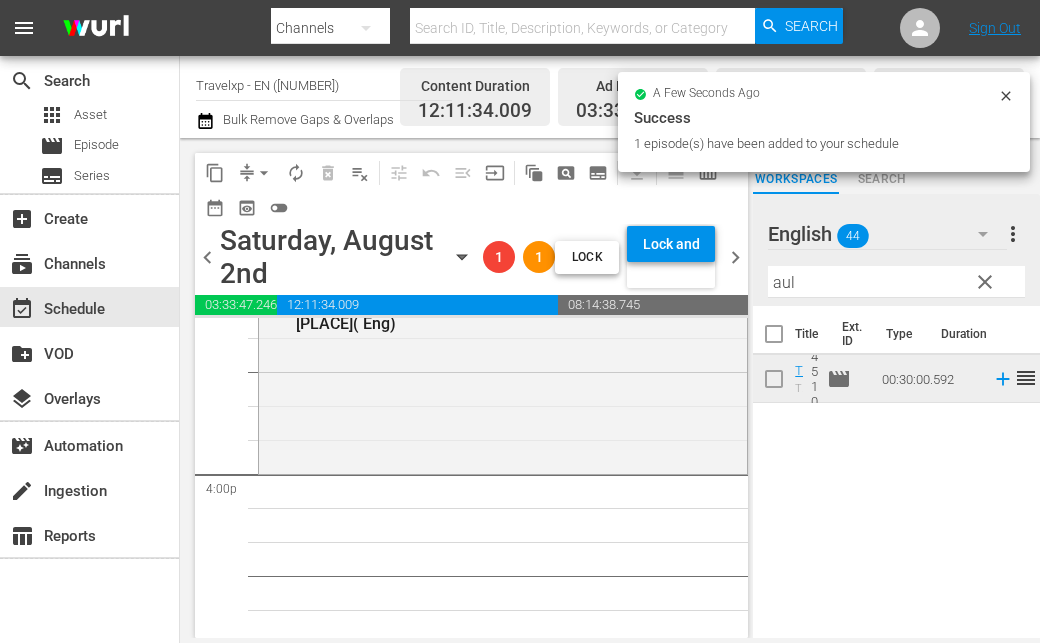 scroll, scrollTop: 6400, scrollLeft: 0, axis: vertical 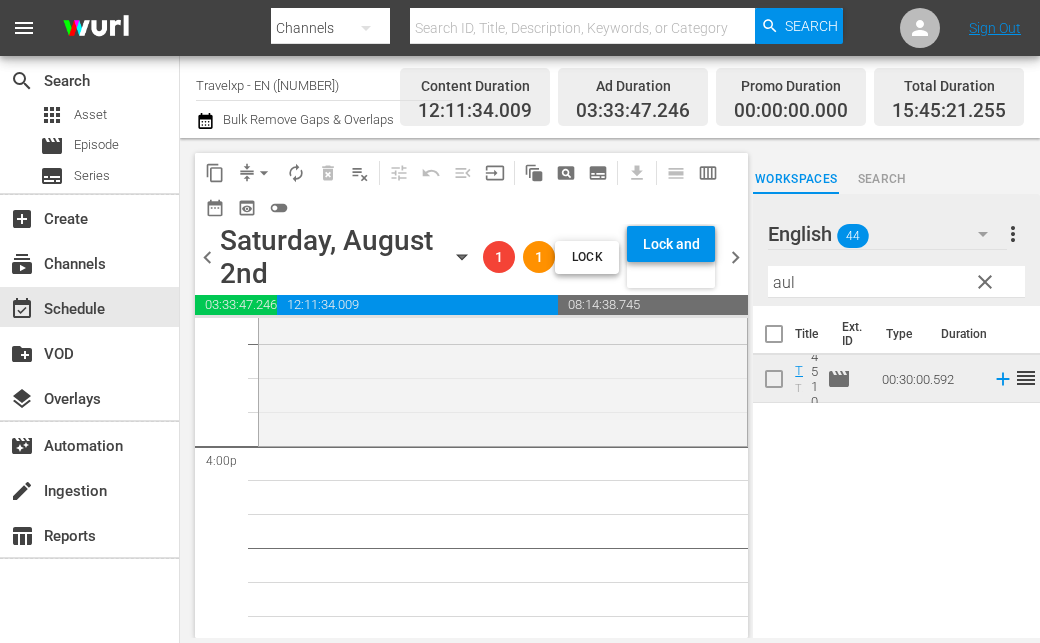 click on "aul" at bounding box center (896, 282) 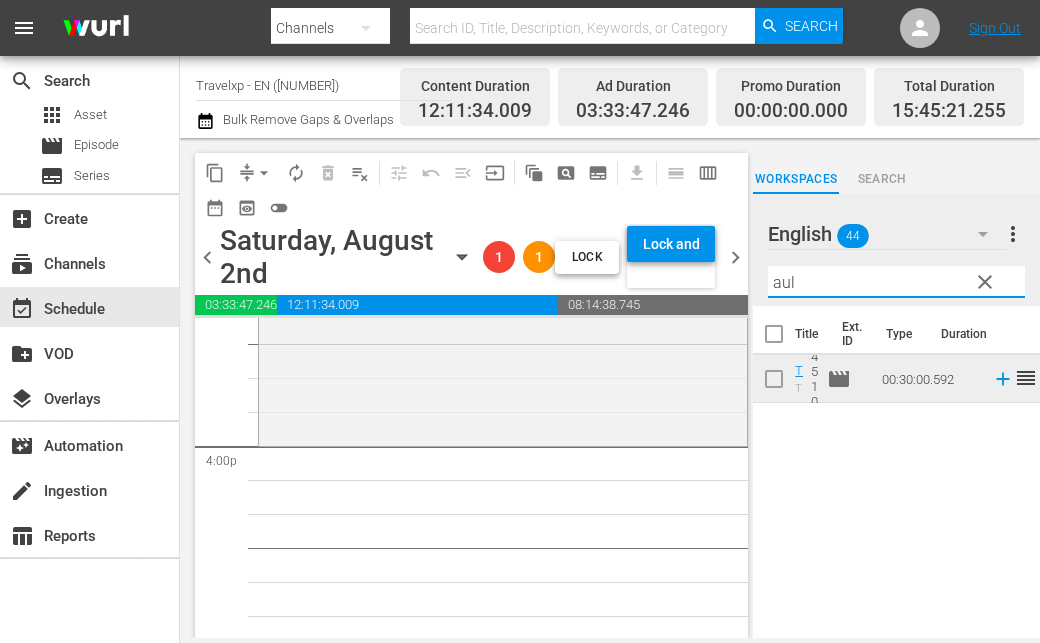 click on "aul" at bounding box center [896, 282] 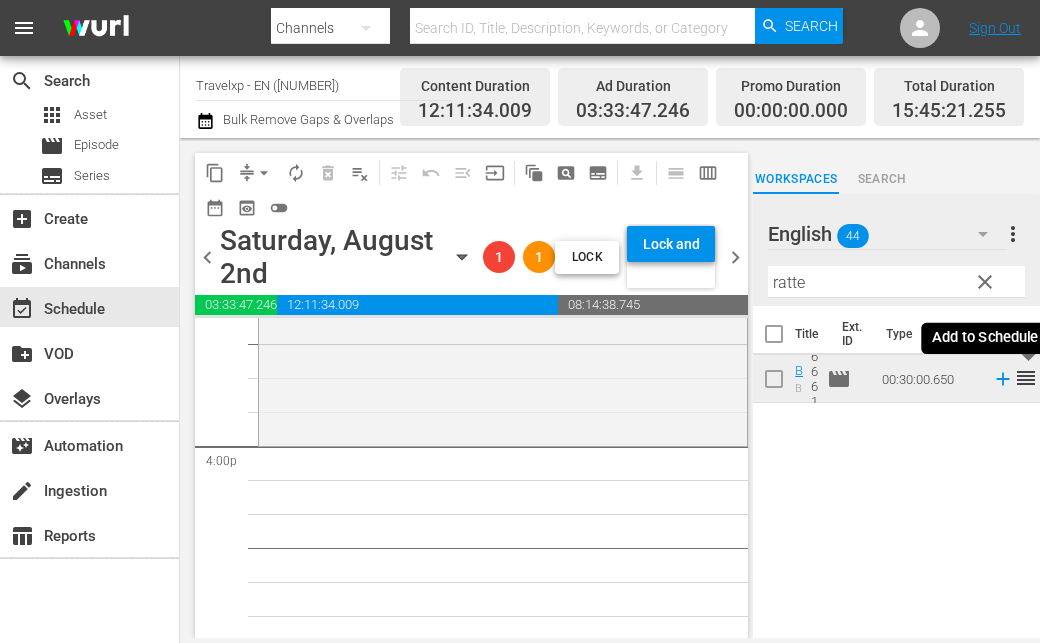 click 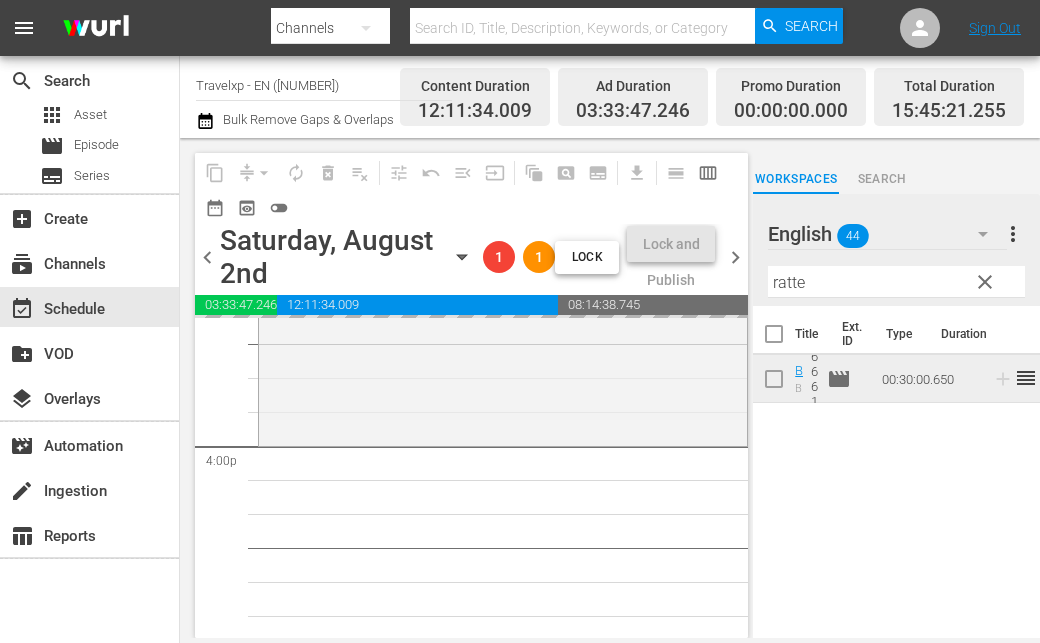 click on "ratte" at bounding box center [896, 282] 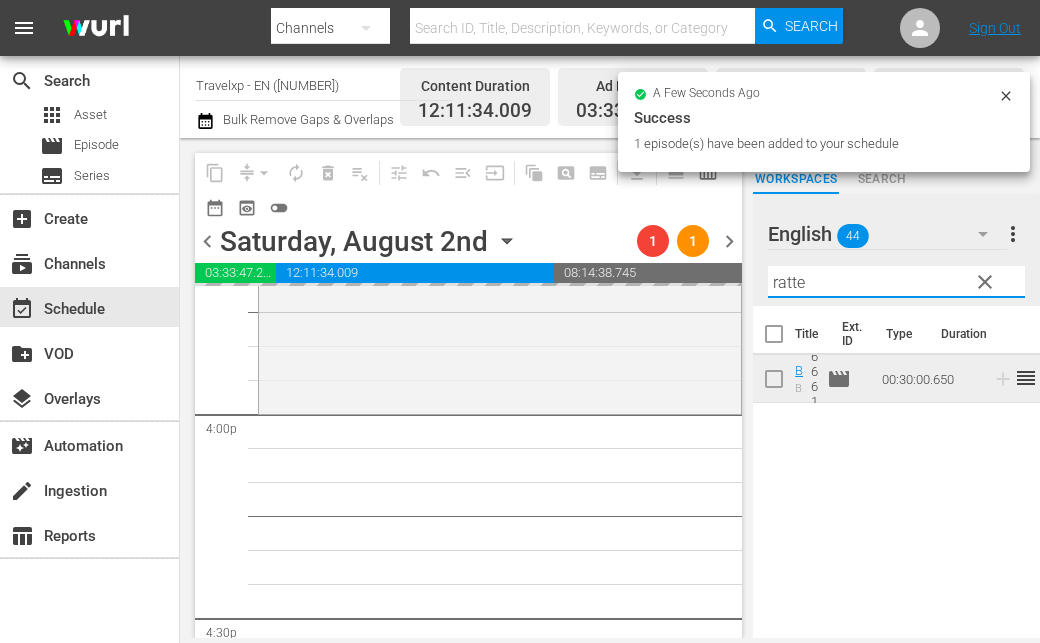 click on "ratte" at bounding box center (896, 282) 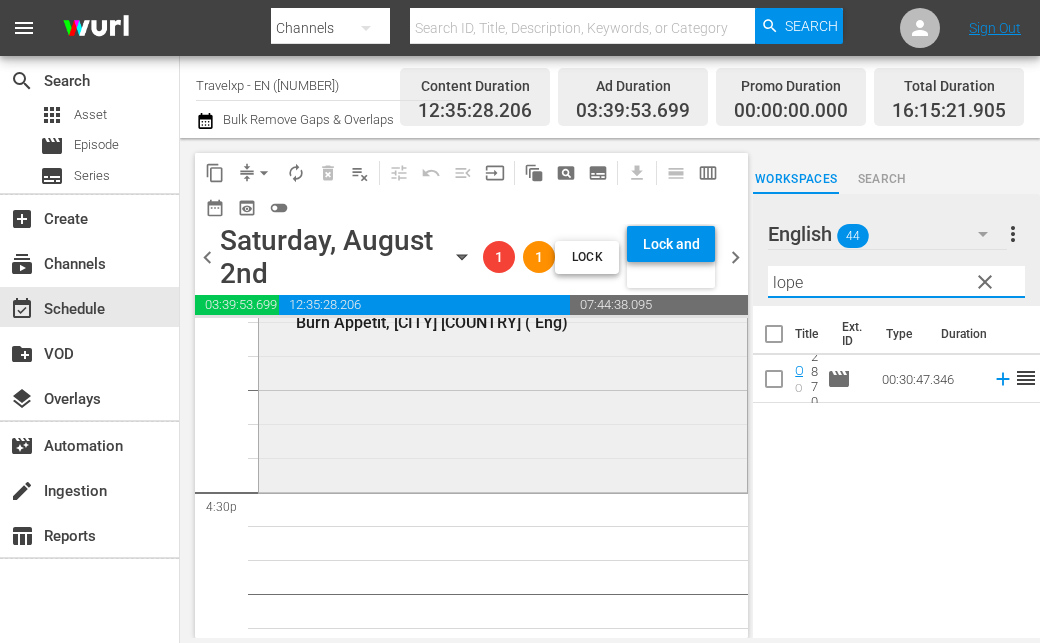 scroll, scrollTop: 6600, scrollLeft: 0, axis: vertical 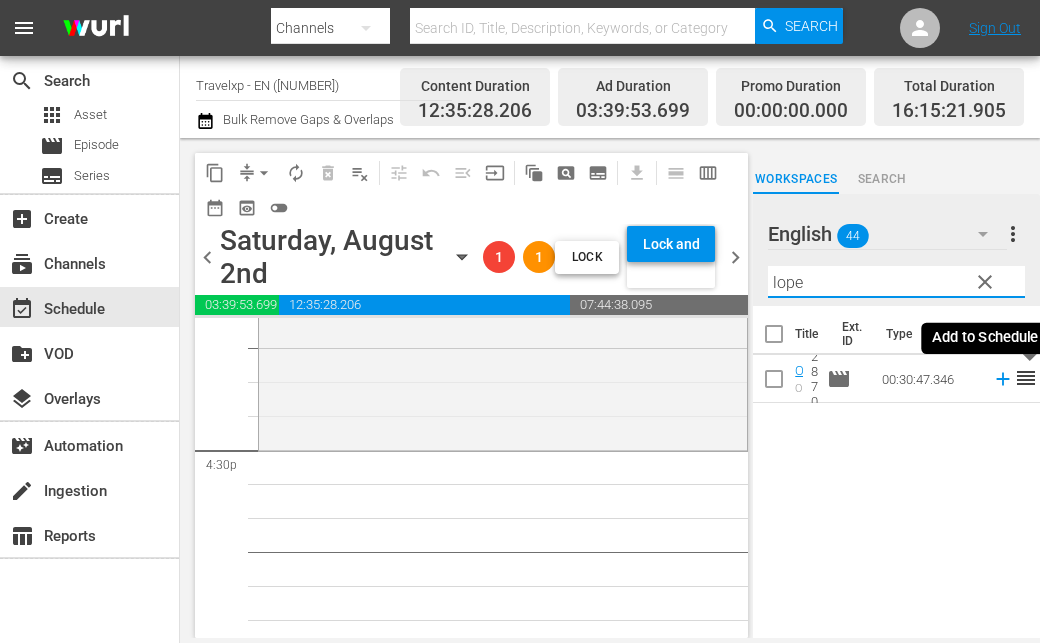 click 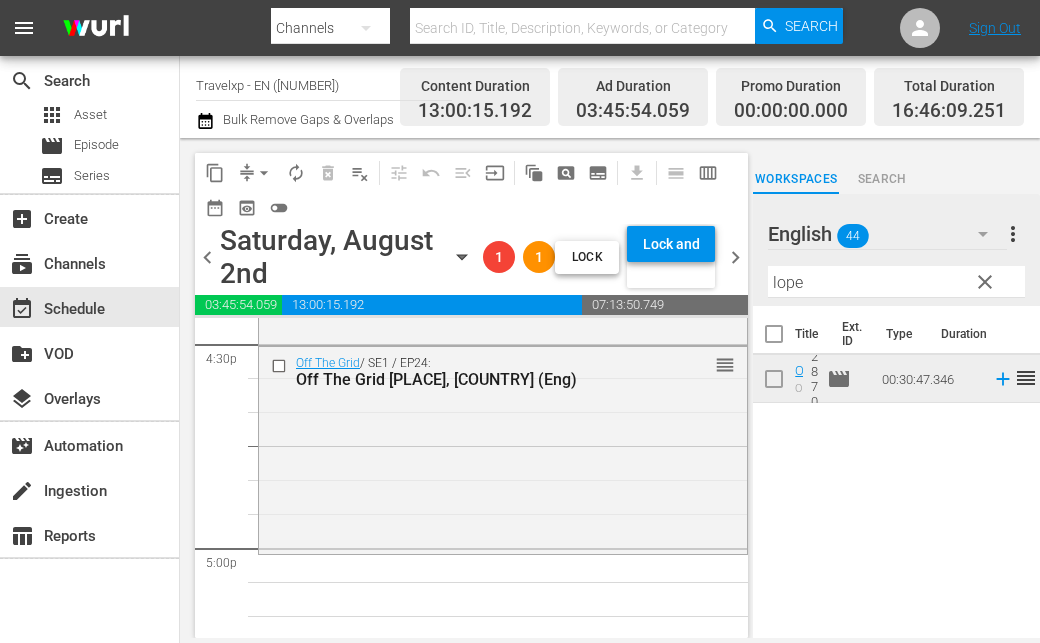 scroll, scrollTop: 6800, scrollLeft: 0, axis: vertical 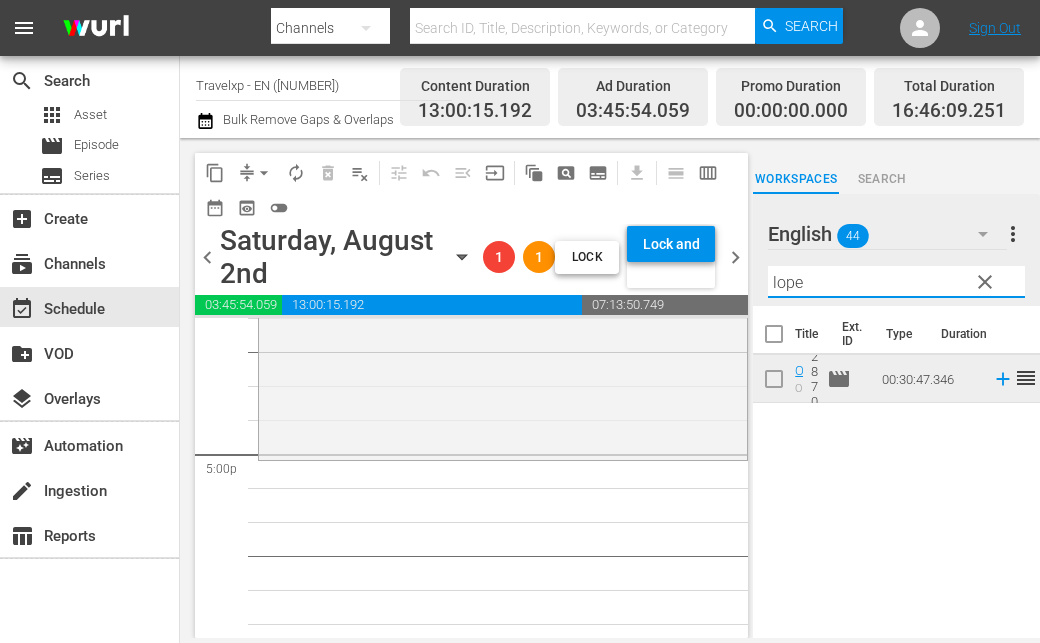 click on "lope" at bounding box center [896, 282] 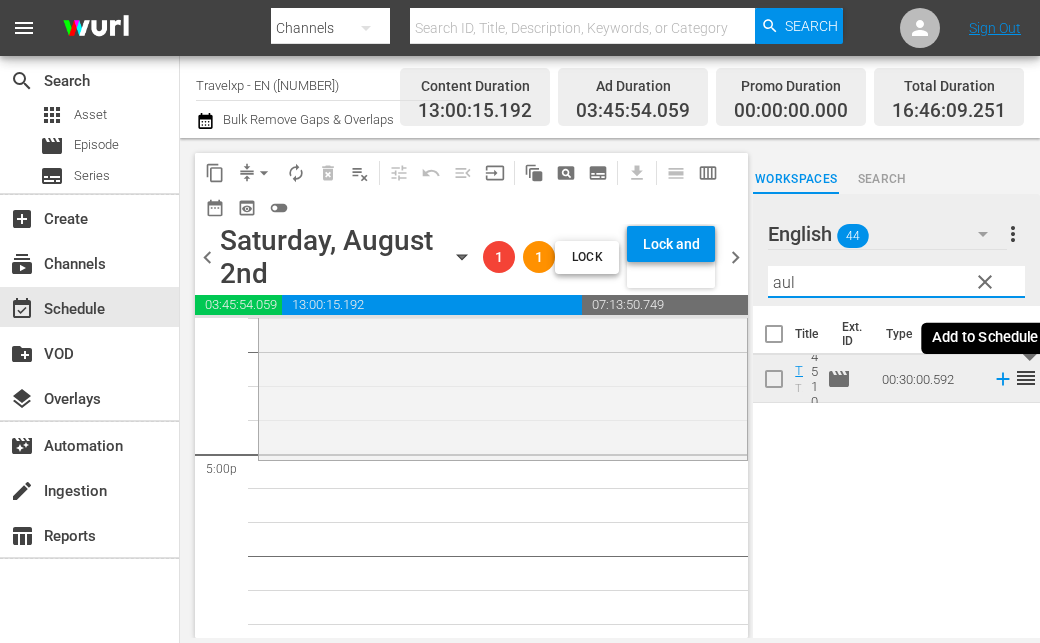 click 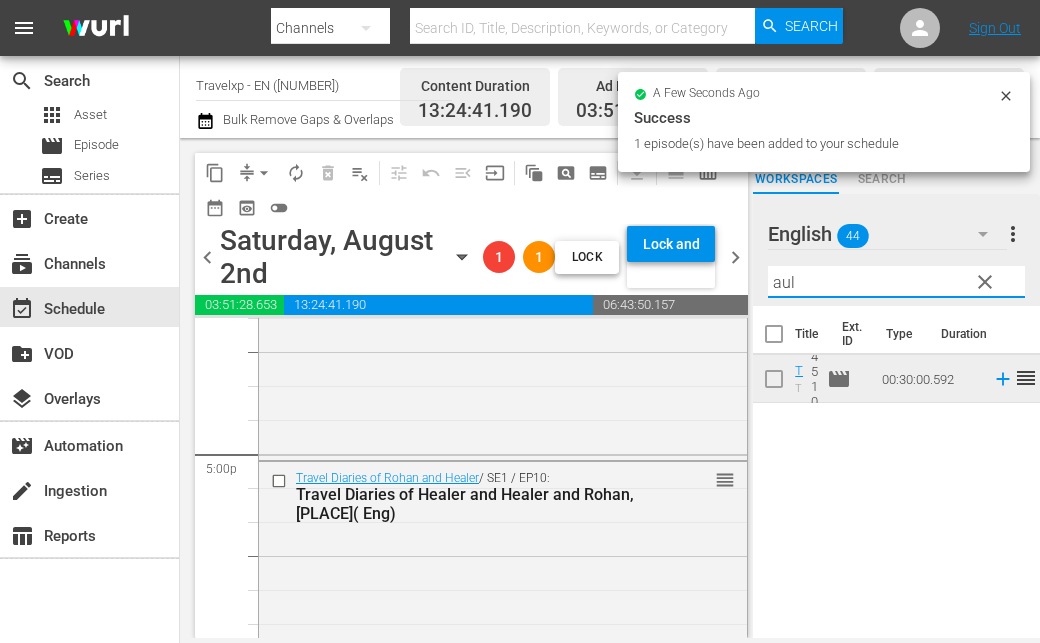 click on "aul" at bounding box center (896, 282) 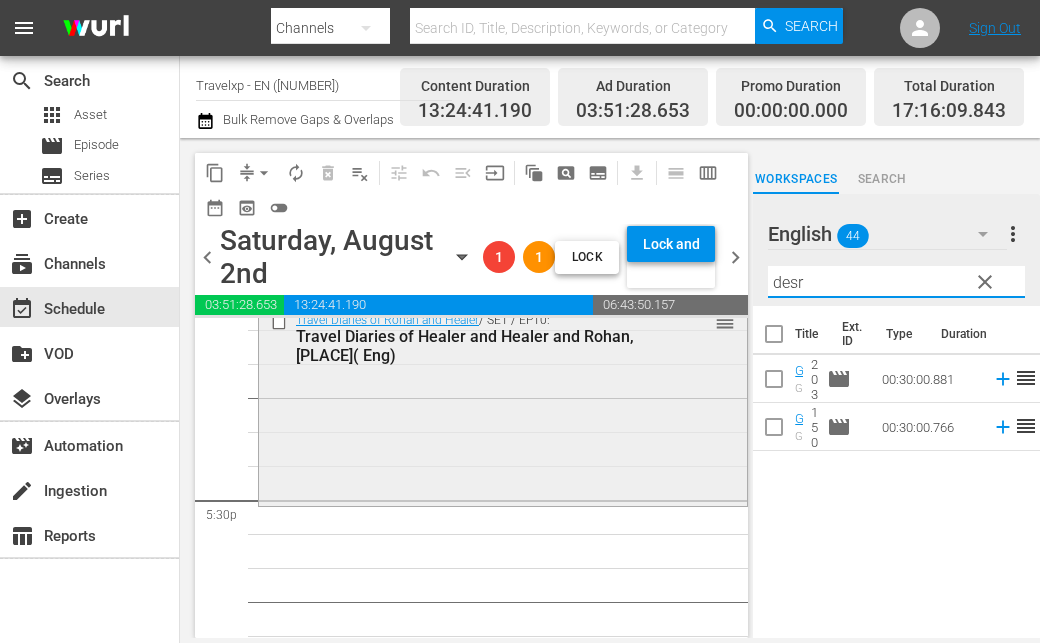 scroll, scrollTop: 7000, scrollLeft: 0, axis: vertical 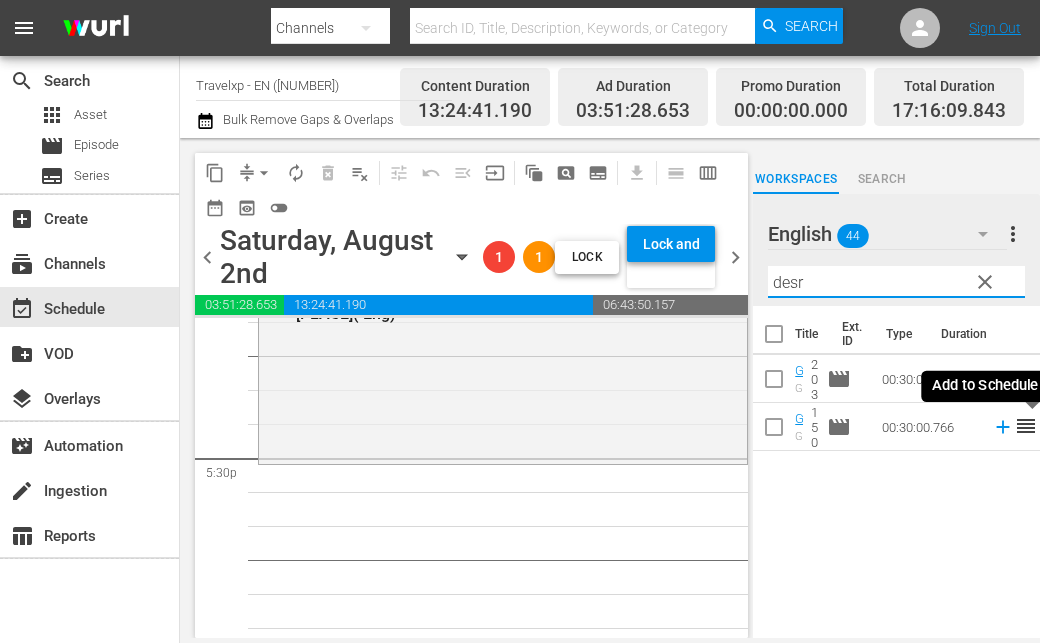 click 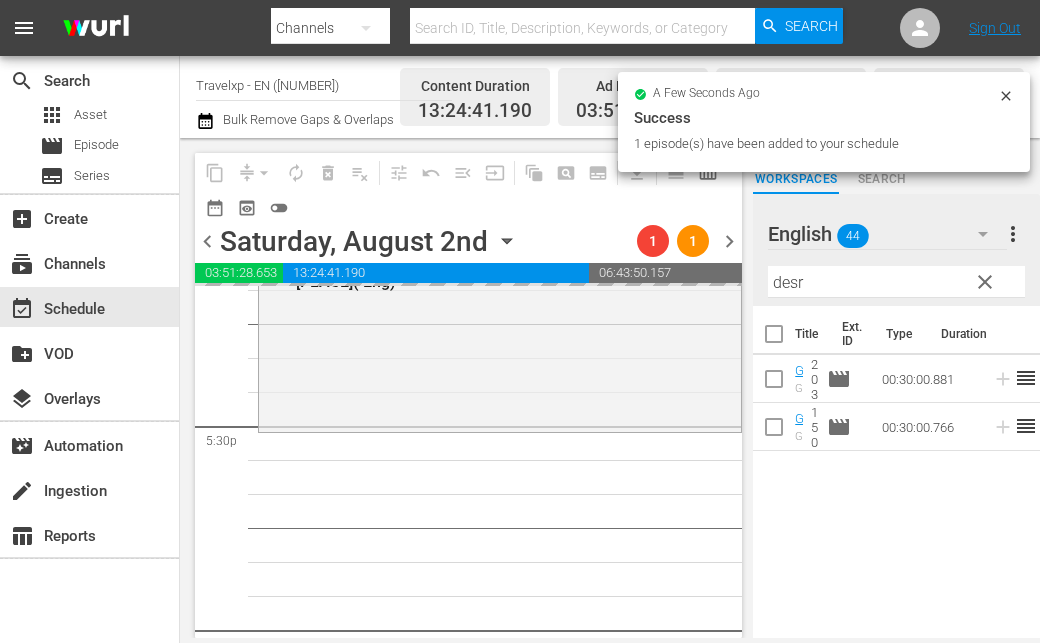 click on "desr" at bounding box center (896, 282) 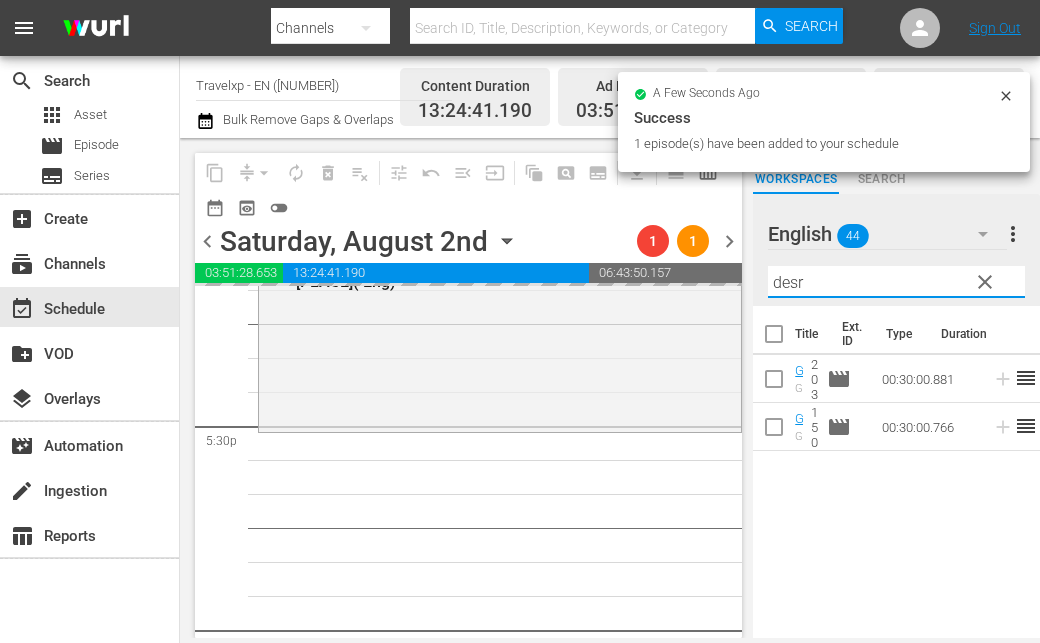 click on "desr" at bounding box center [896, 282] 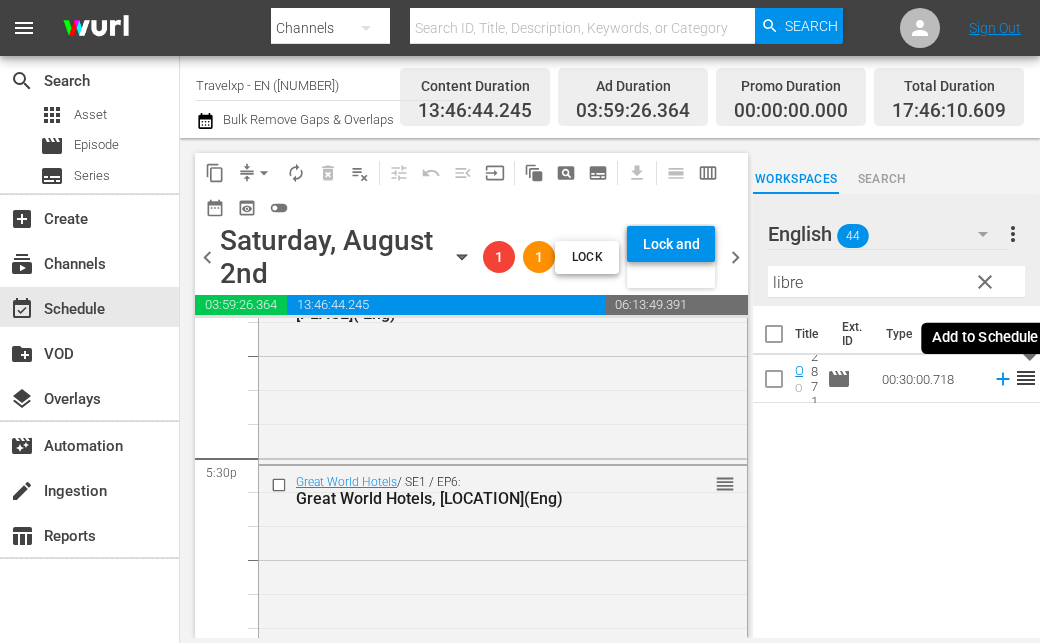 click 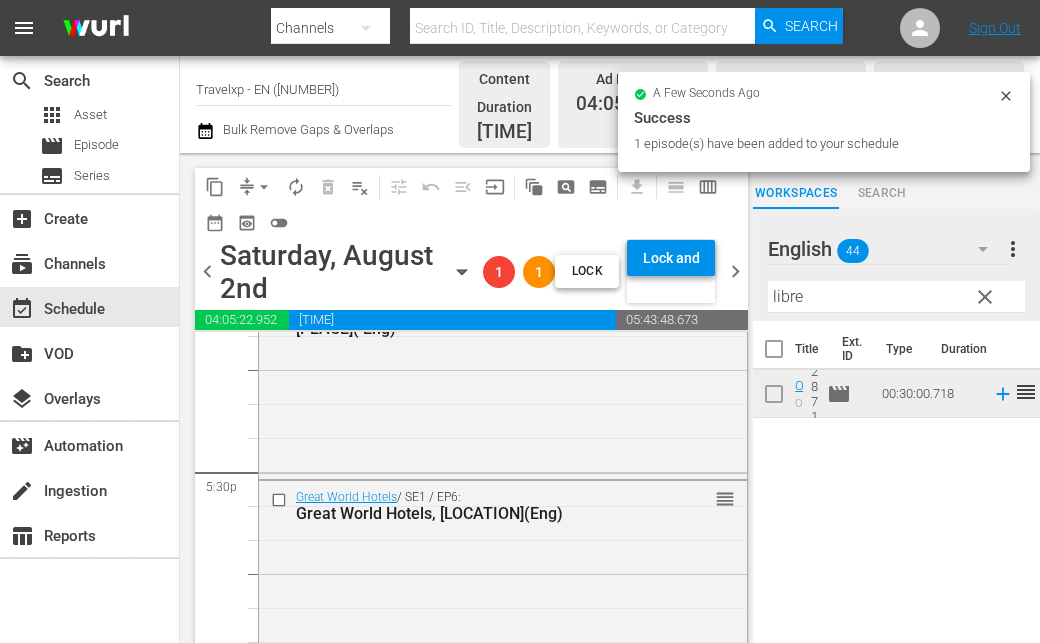 click on "libre" at bounding box center (896, 297) 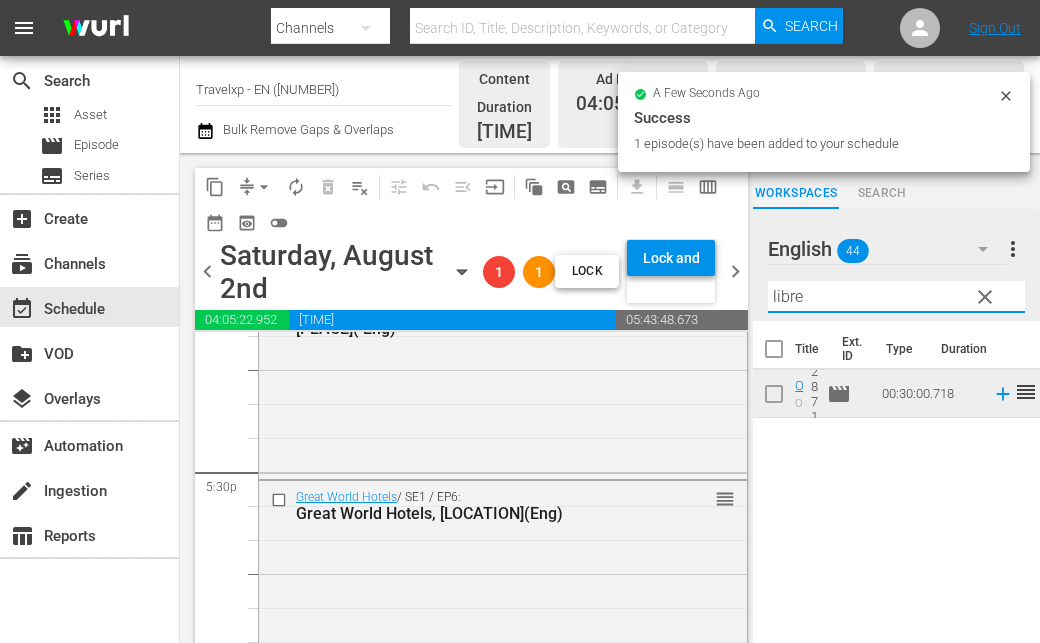 click on "libre" at bounding box center (896, 297) 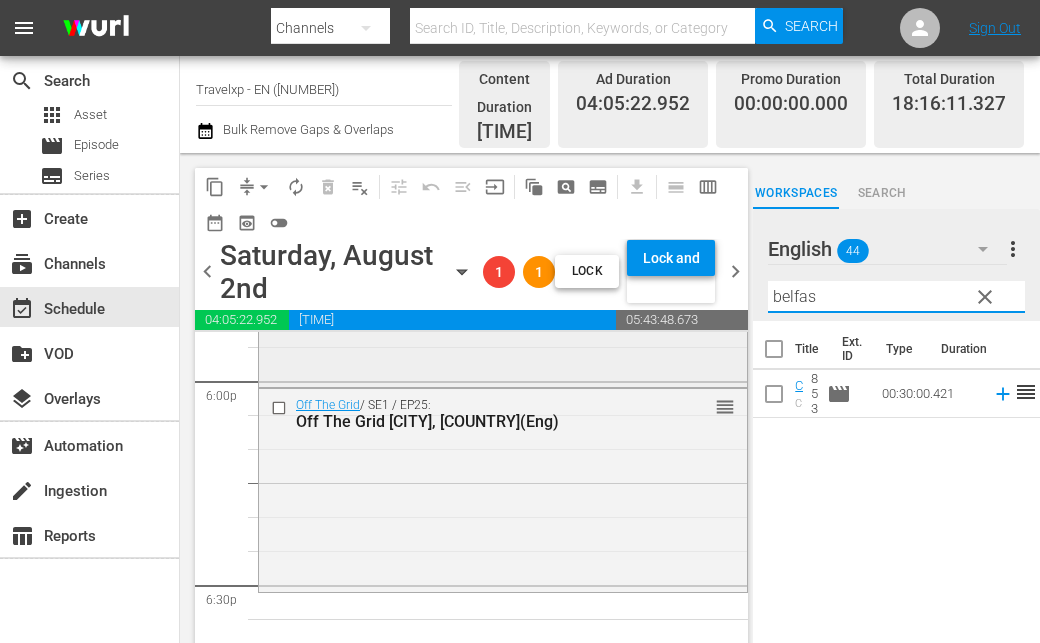 scroll, scrollTop: 7300, scrollLeft: 0, axis: vertical 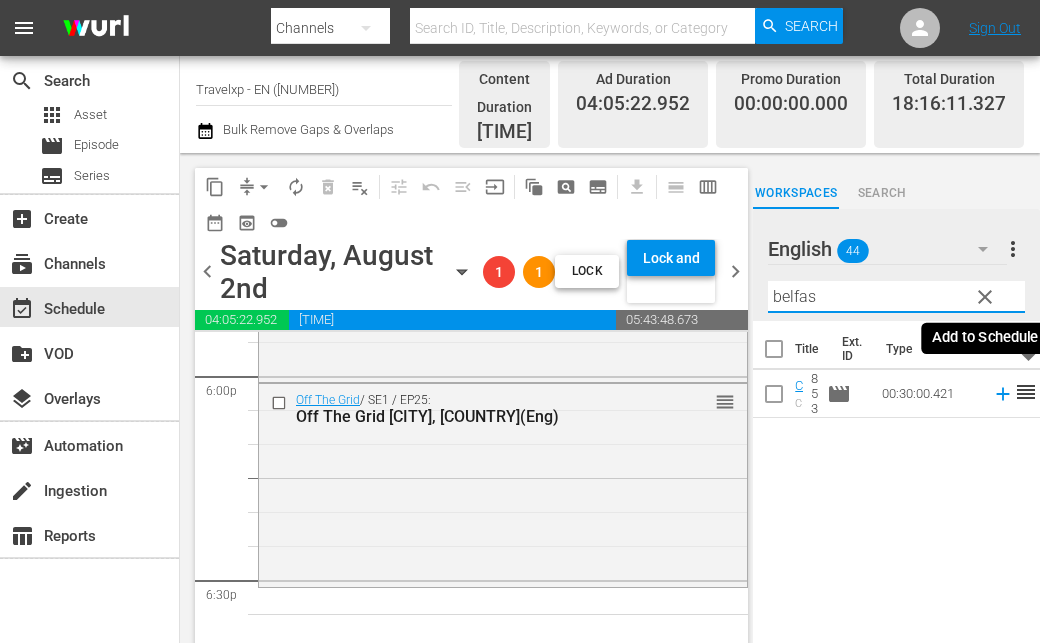 click 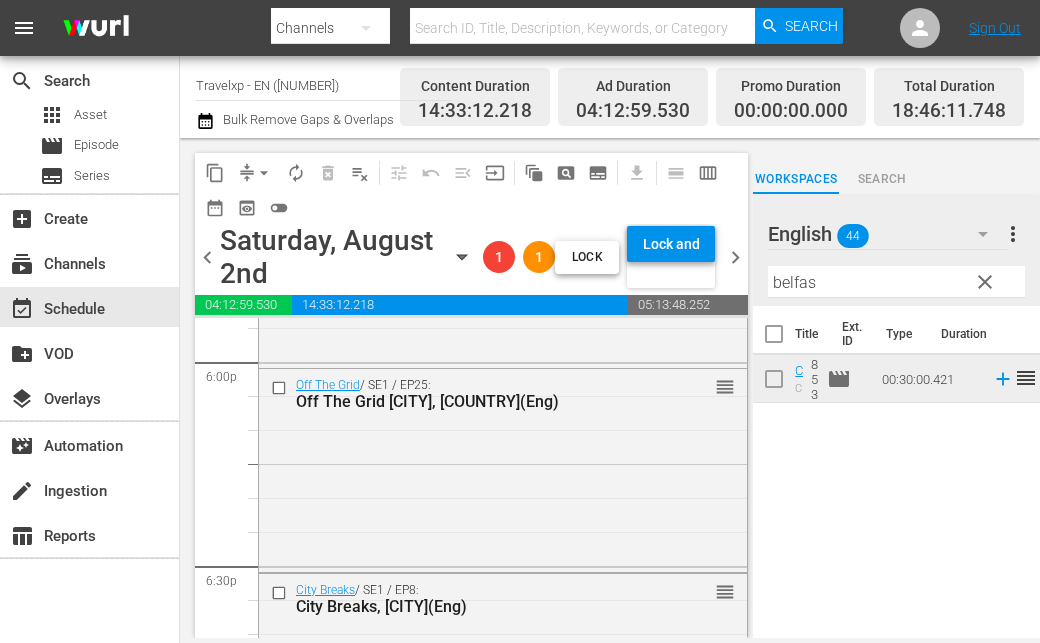 click on "belfas" at bounding box center [896, 282] 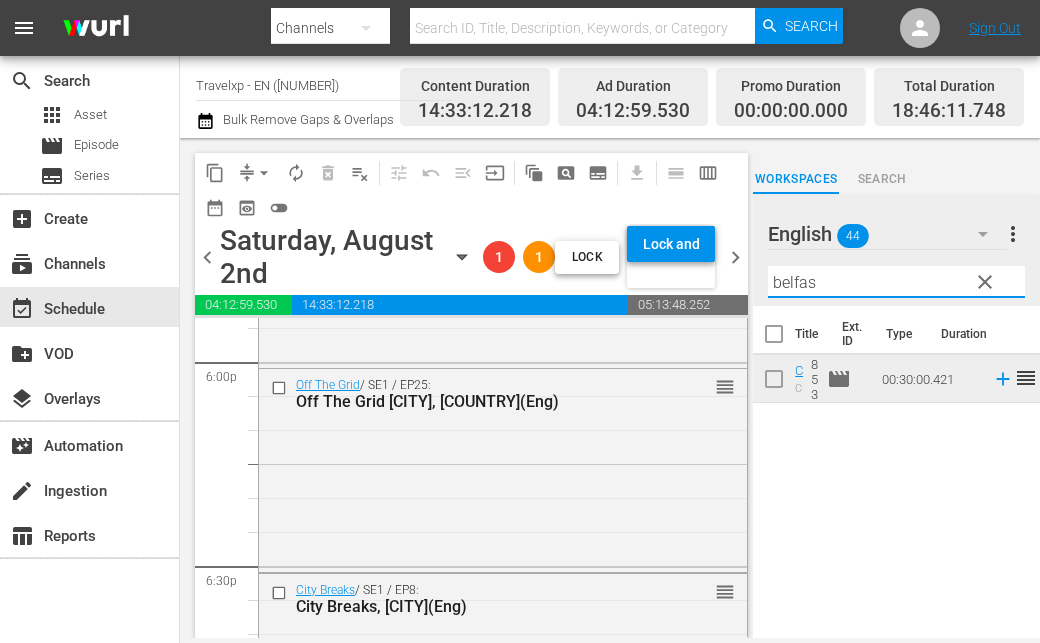 click on "belfas" at bounding box center (896, 282) 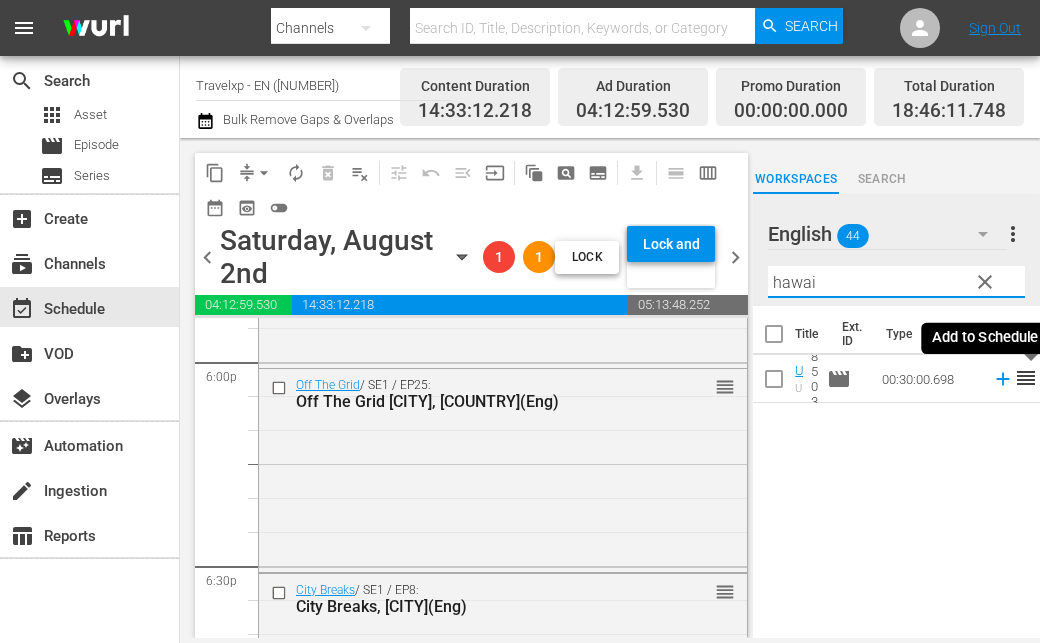 click 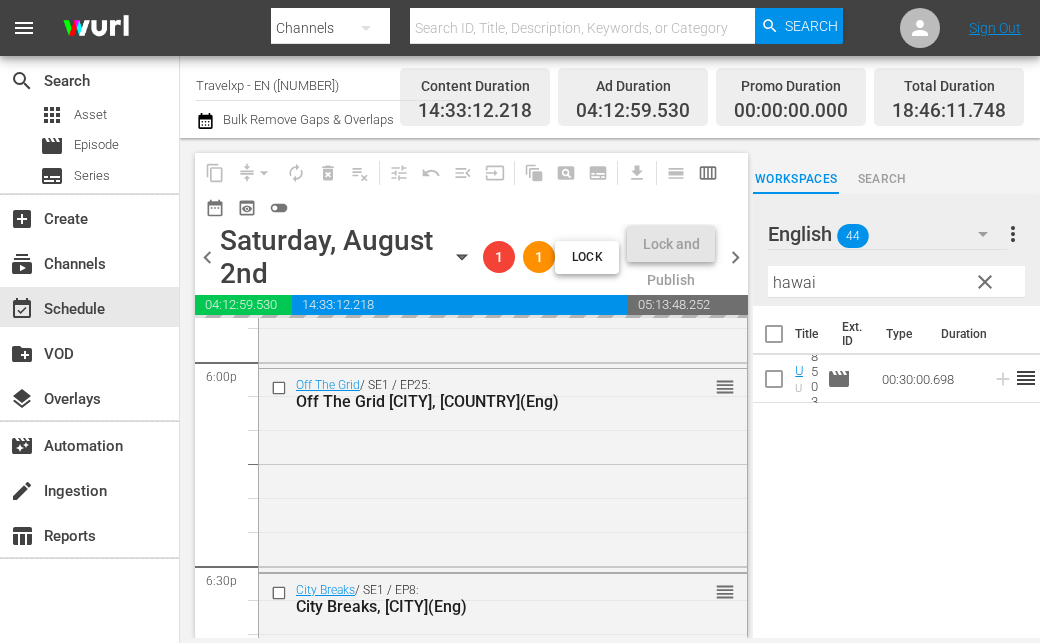 click on "hawai" at bounding box center [896, 282] 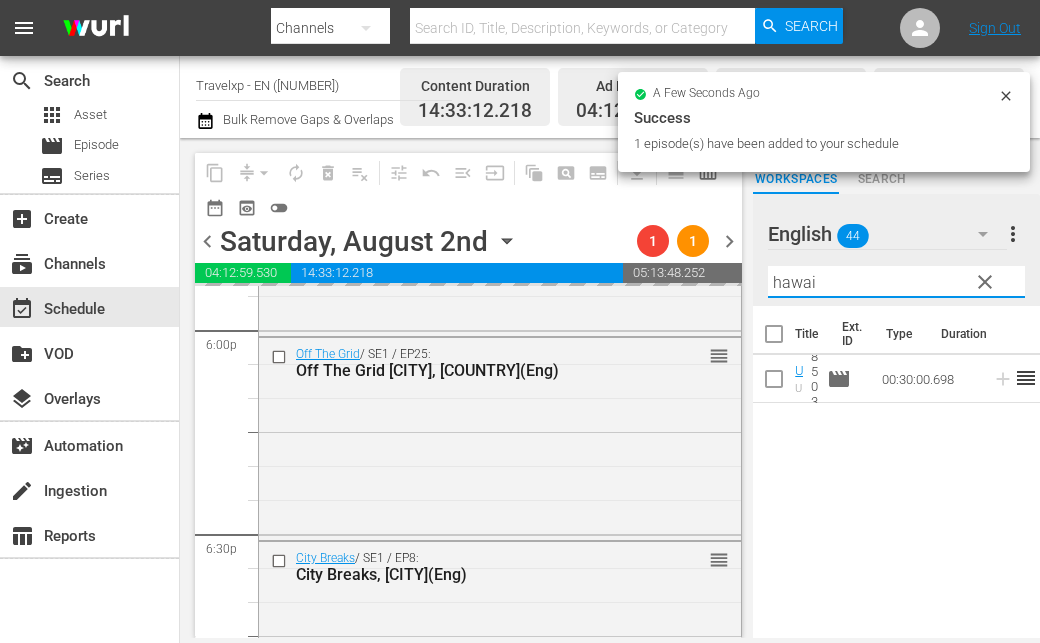click on "hawai" at bounding box center [896, 282] 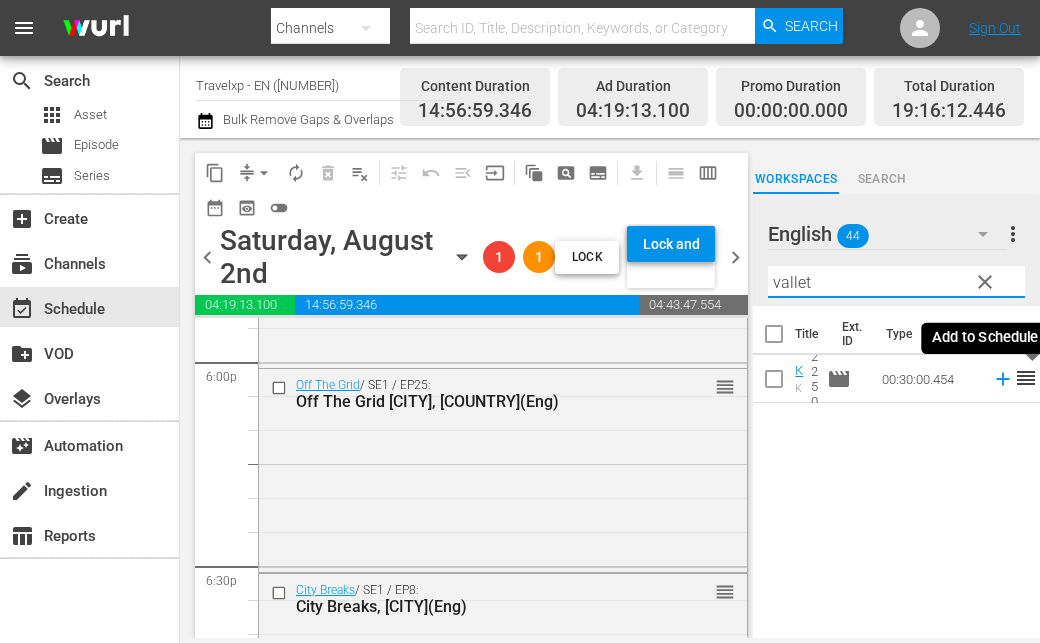 click 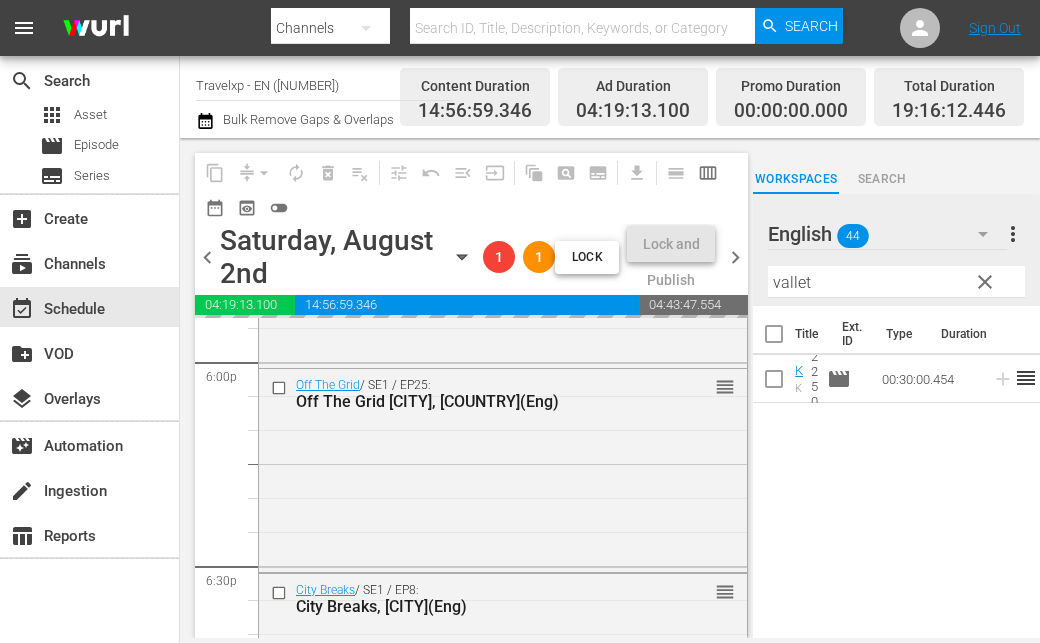 click on "vallet" at bounding box center (896, 282) 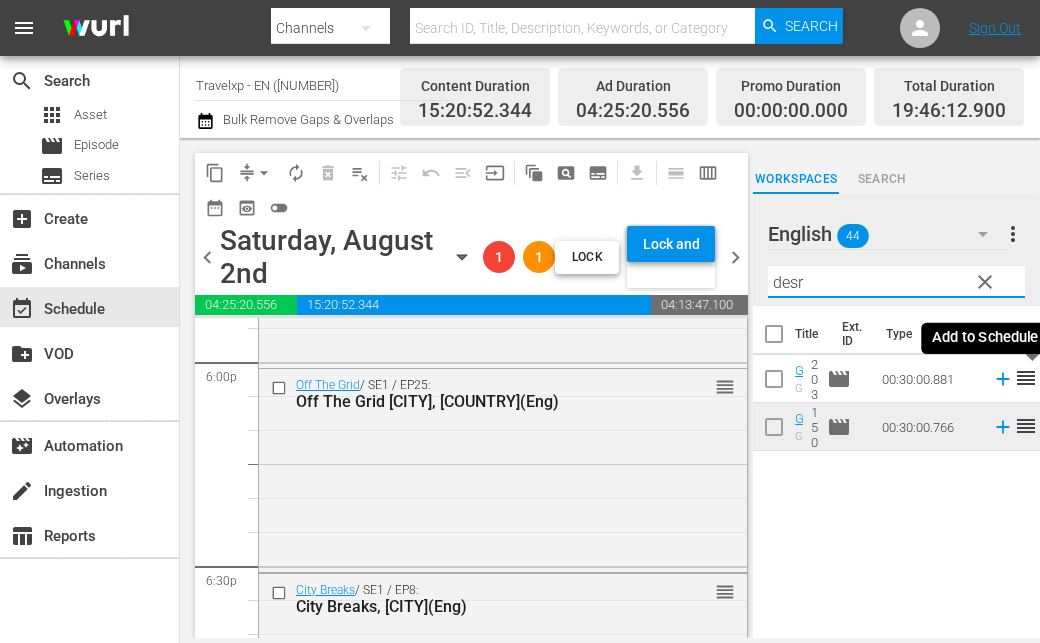click 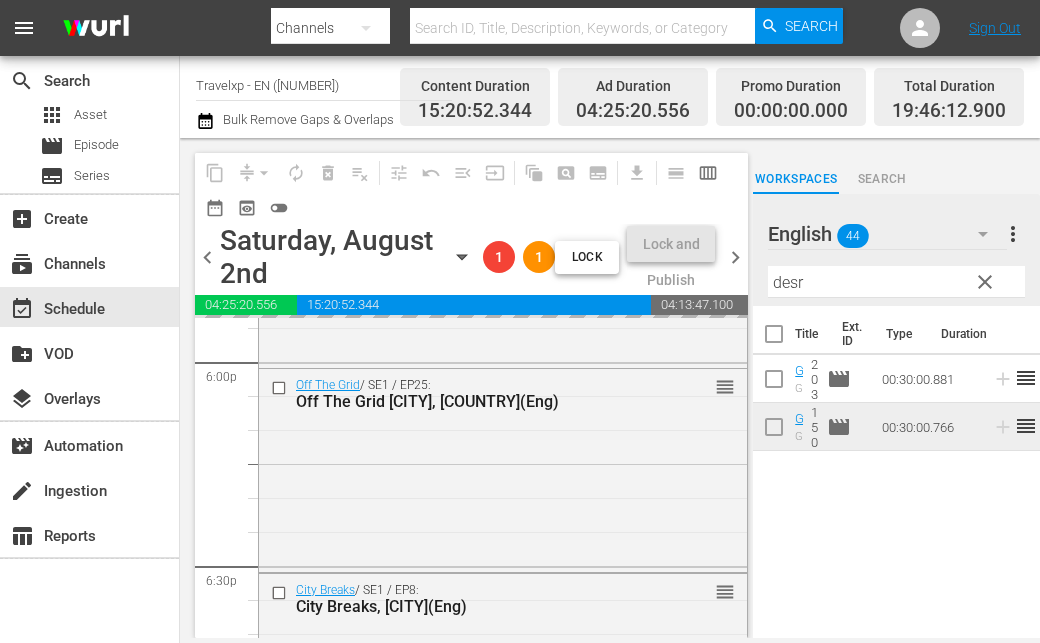 click on "desr" at bounding box center (896, 282) 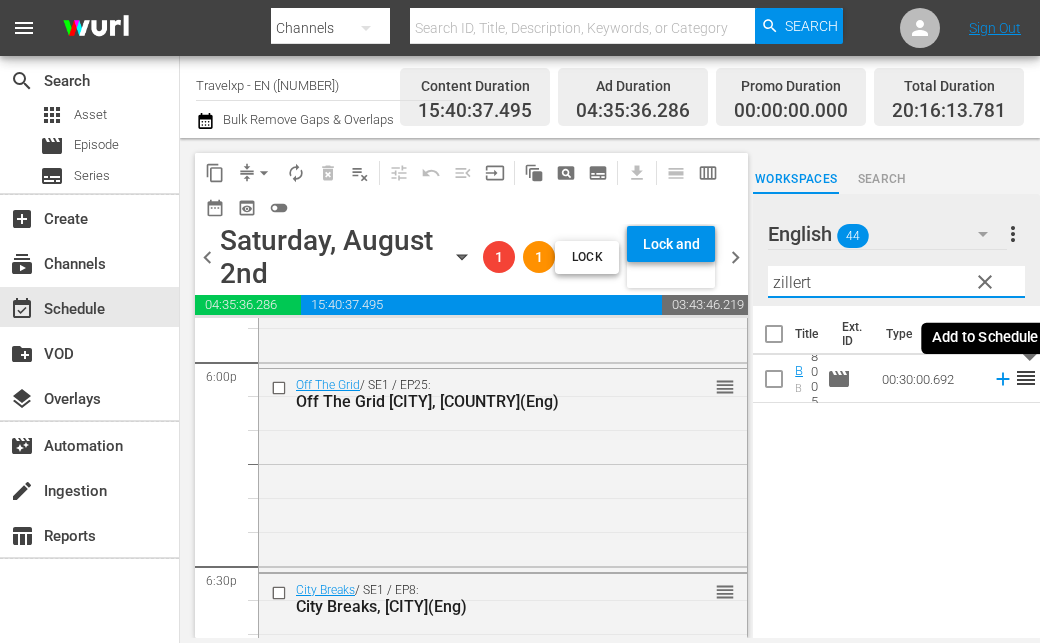 click 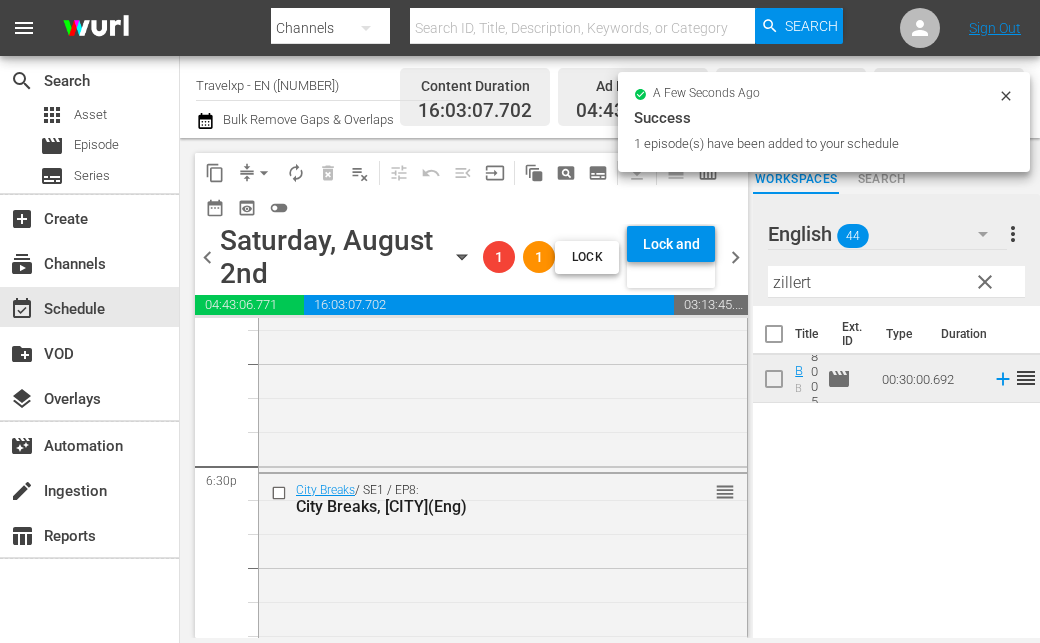 scroll, scrollTop: 7300, scrollLeft: 0, axis: vertical 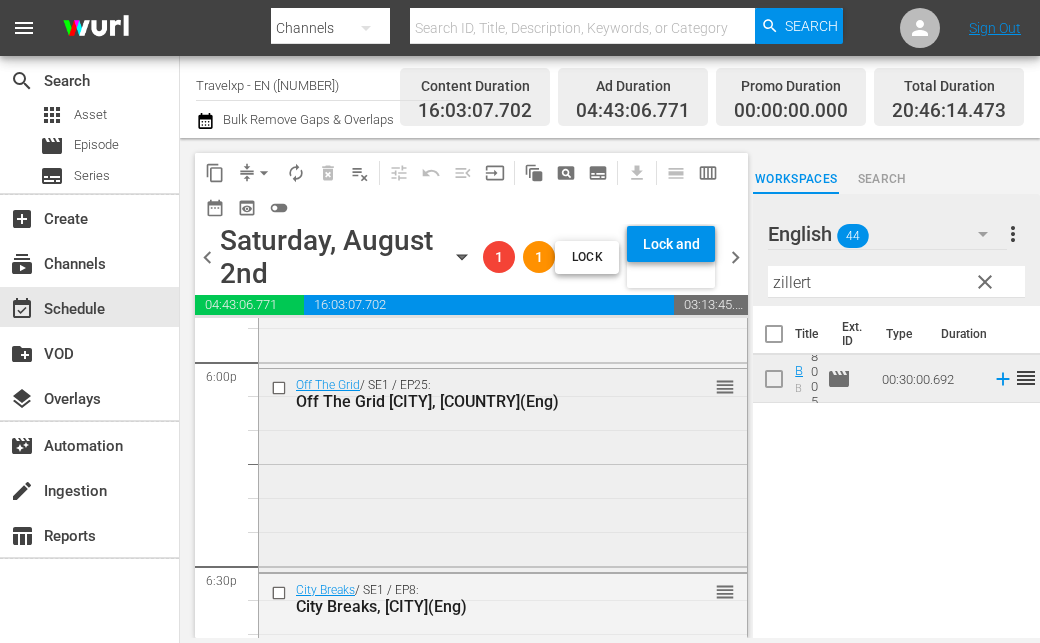 click at bounding box center [281, 388] 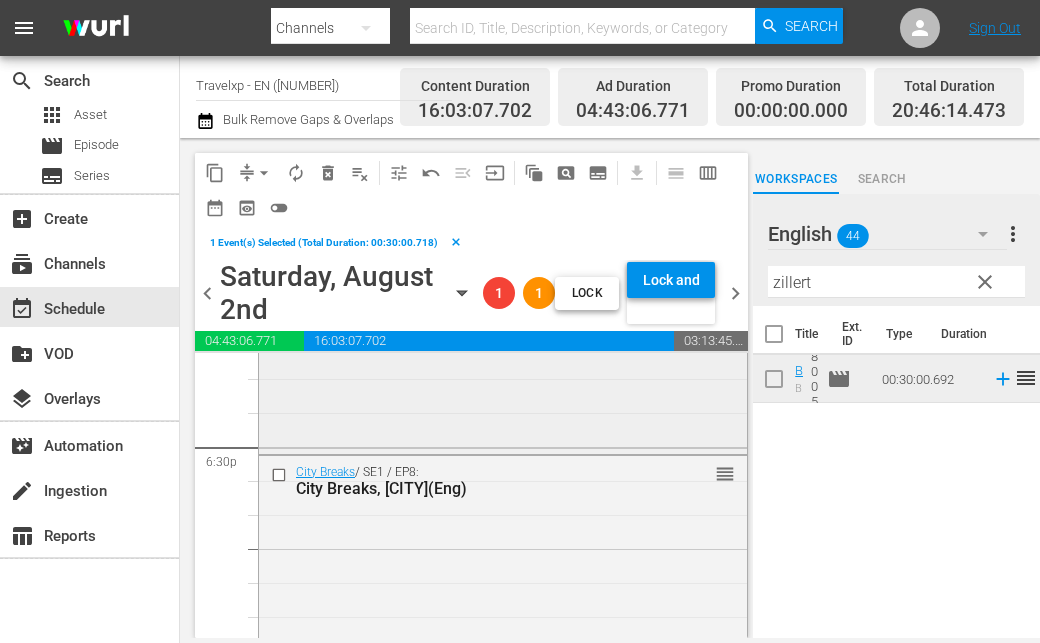 scroll, scrollTop: 7500, scrollLeft: 0, axis: vertical 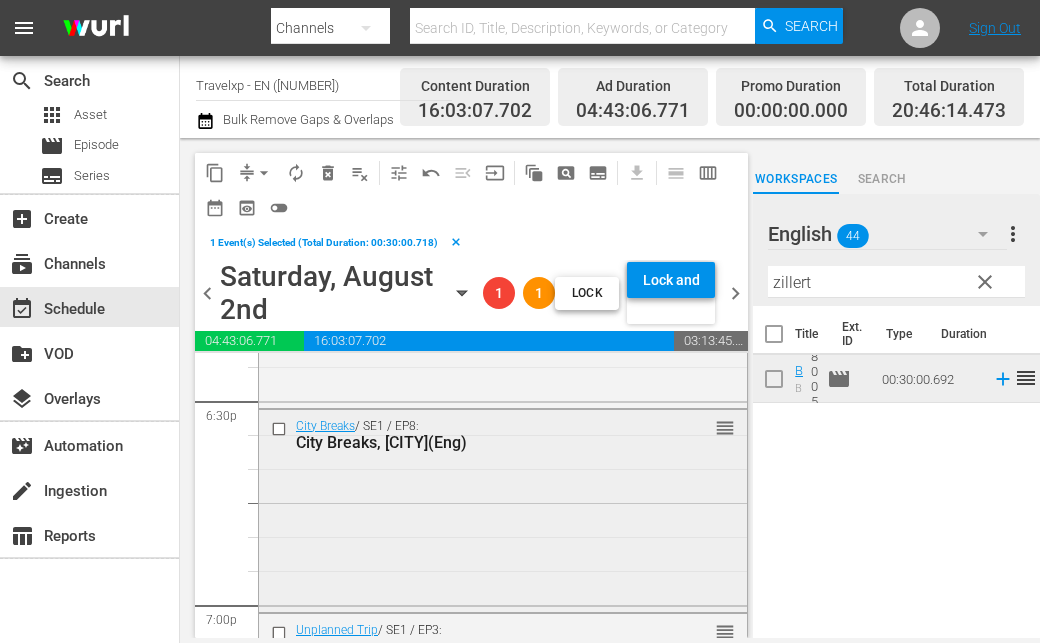 click at bounding box center [281, 428] 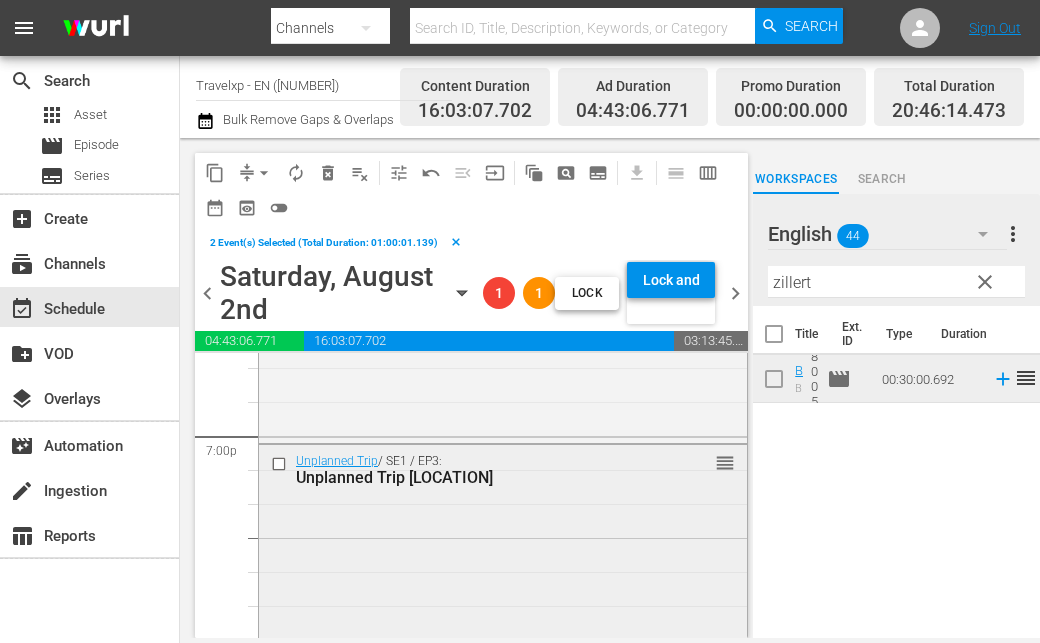 scroll, scrollTop: 7700, scrollLeft: 0, axis: vertical 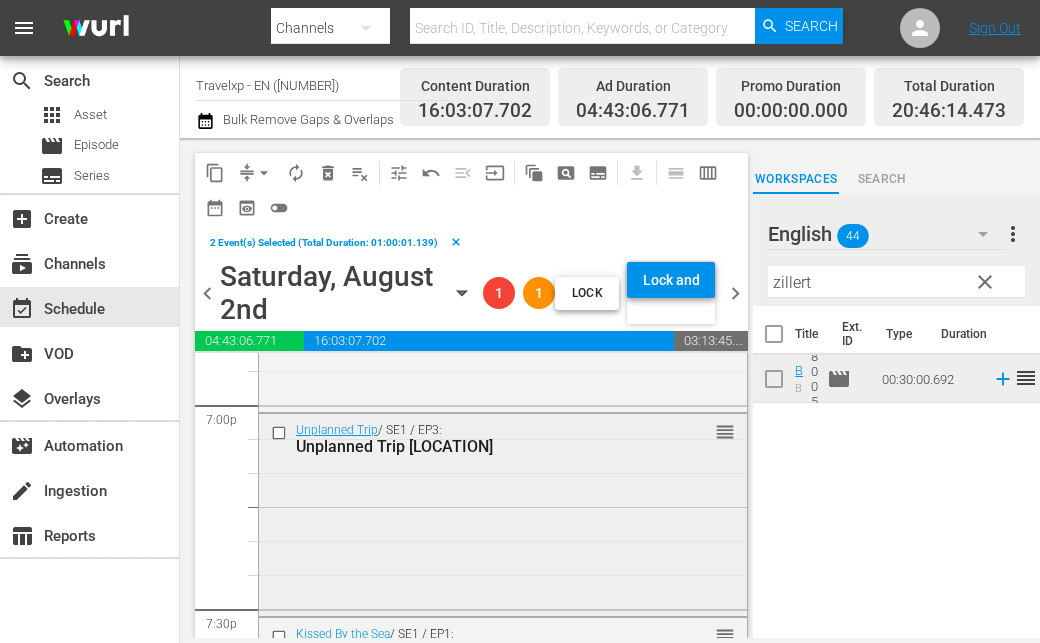 click at bounding box center (281, 432) 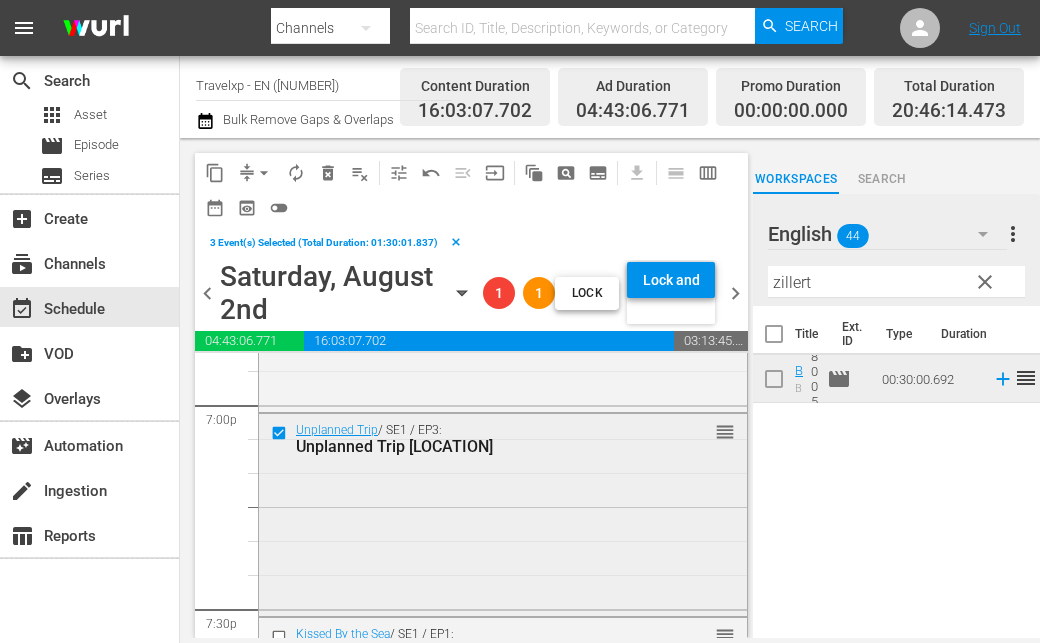 scroll, scrollTop: 7800, scrollLeft: 0, axis: vertical 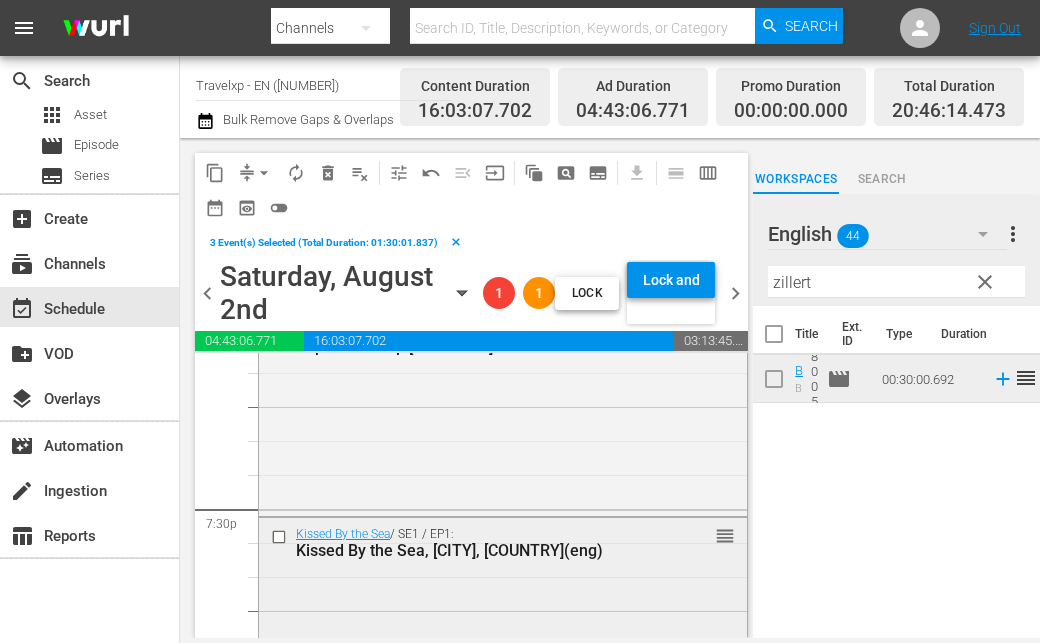 click at bounding box center [281, 537] 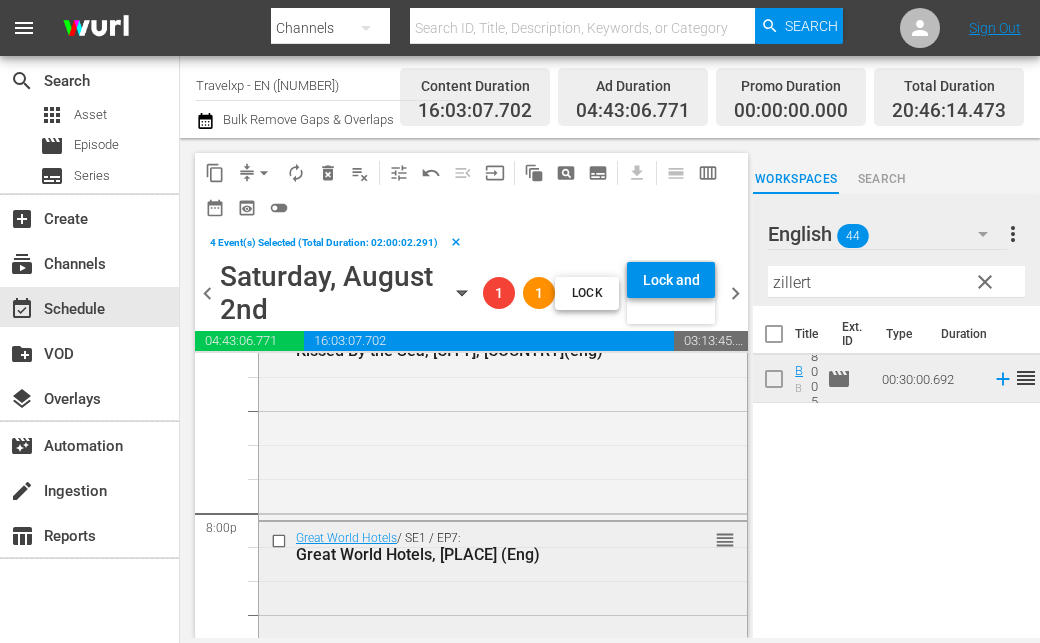 click at bounding box center [281, 540] 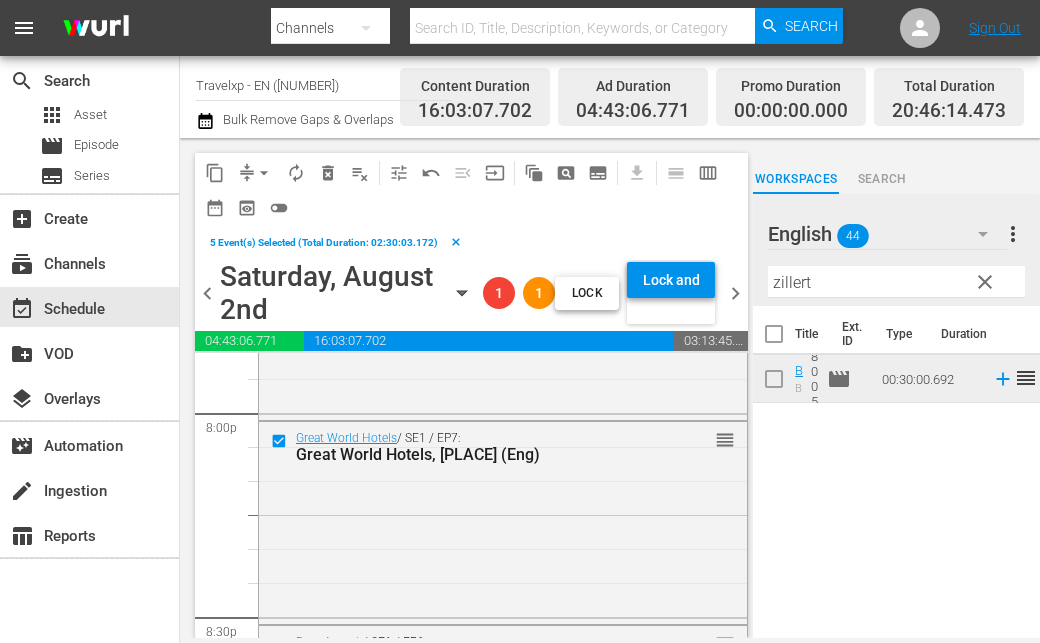 scroll, scrollTop: 8200, scrollLeft: 0, axis: vertical 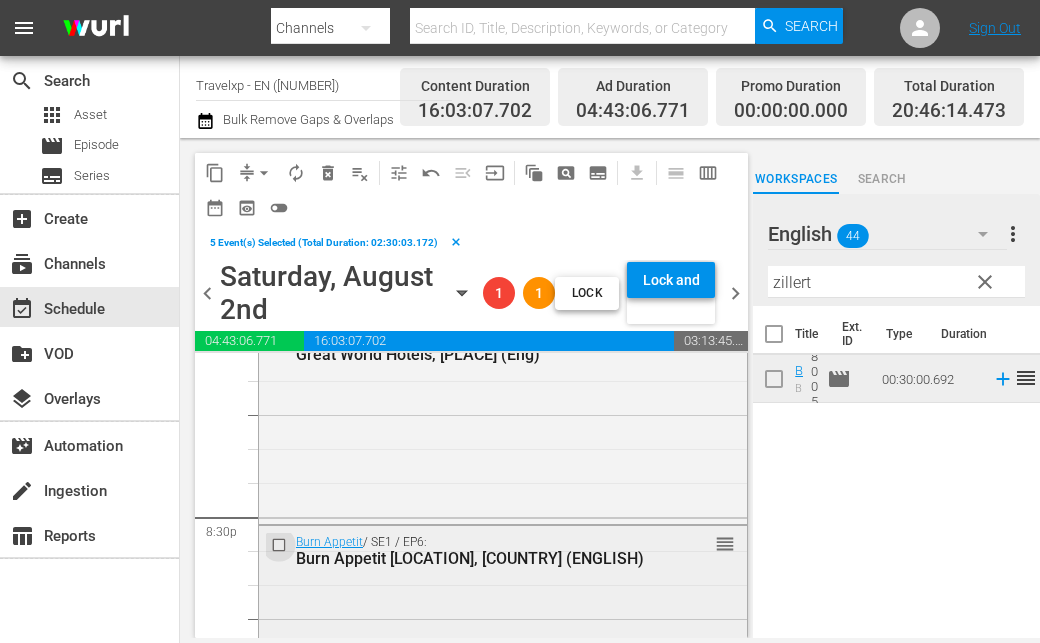 click at bounding box center [281, 544] 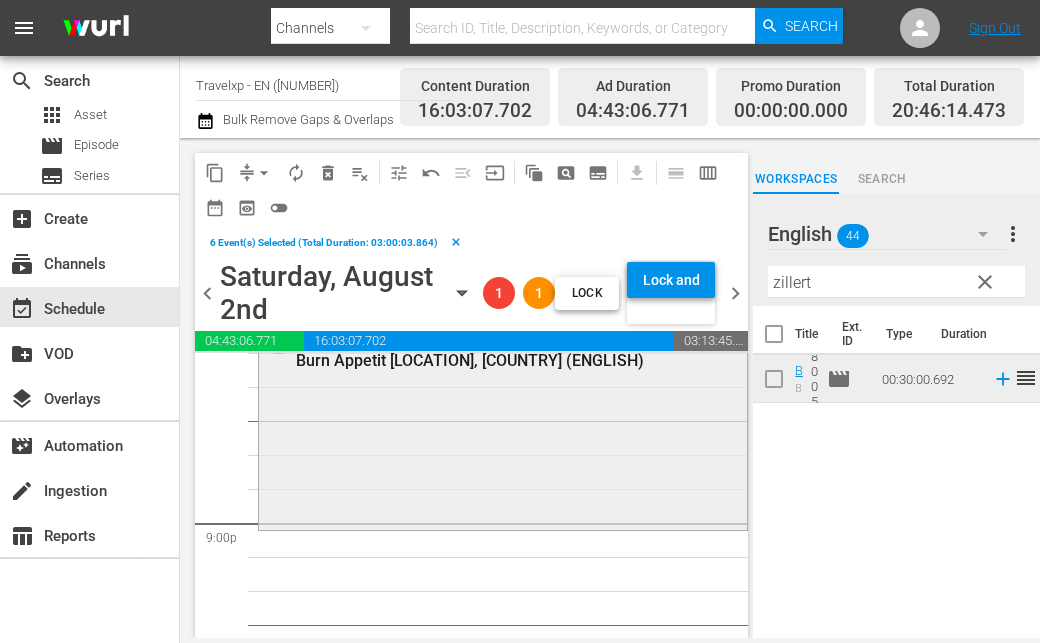 scroll, scrollTop: 8400, scrollLeft: 0, axis: vertical 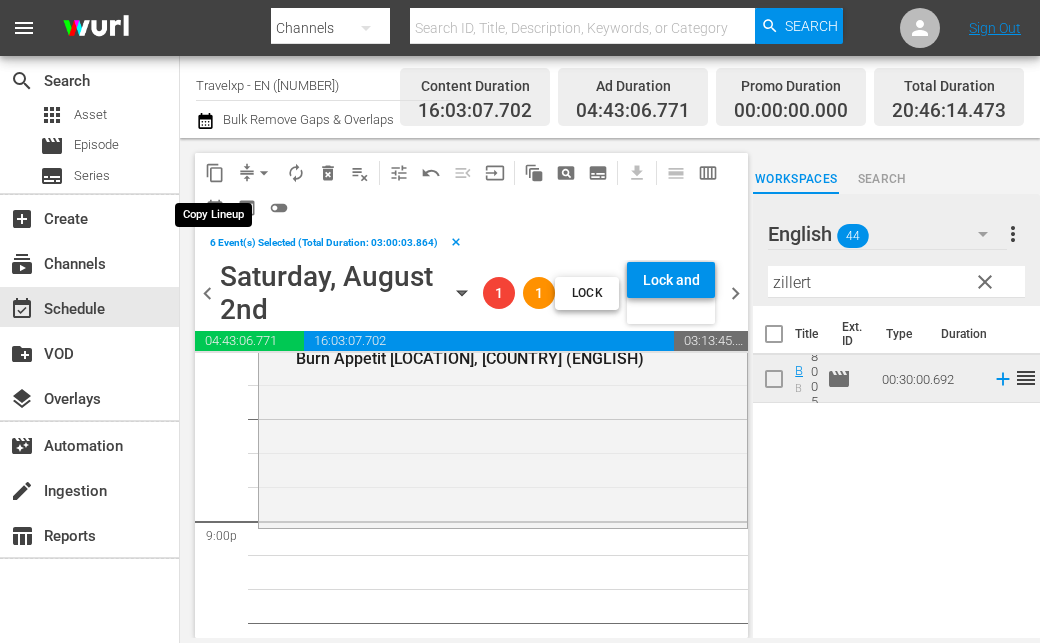 click on "content_copy" at bounding box center (215, 173) 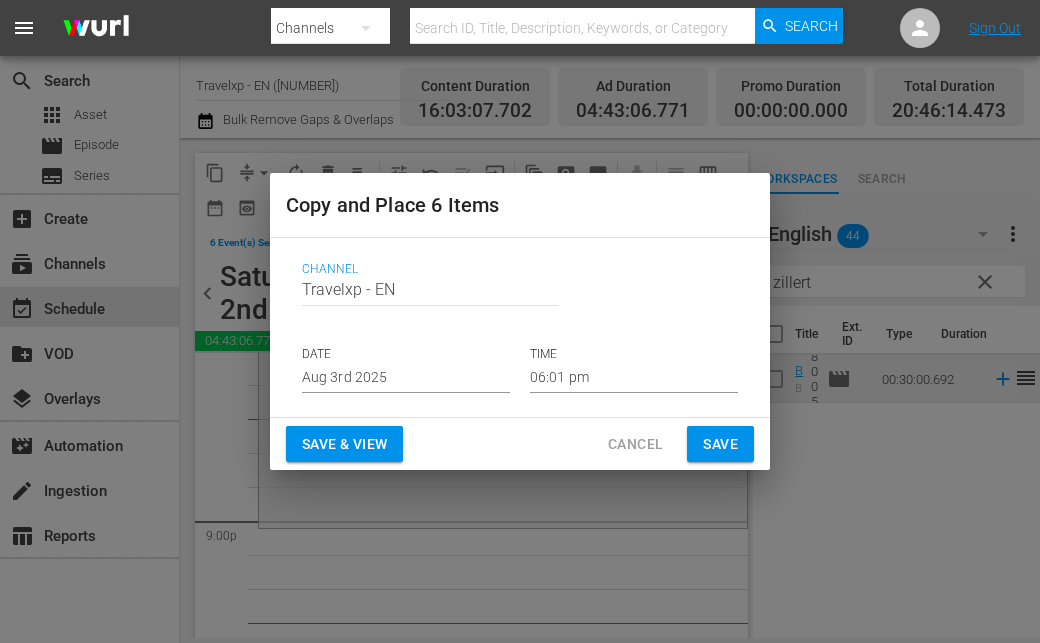 click on "Cancel" at bounding box center (635, 444) 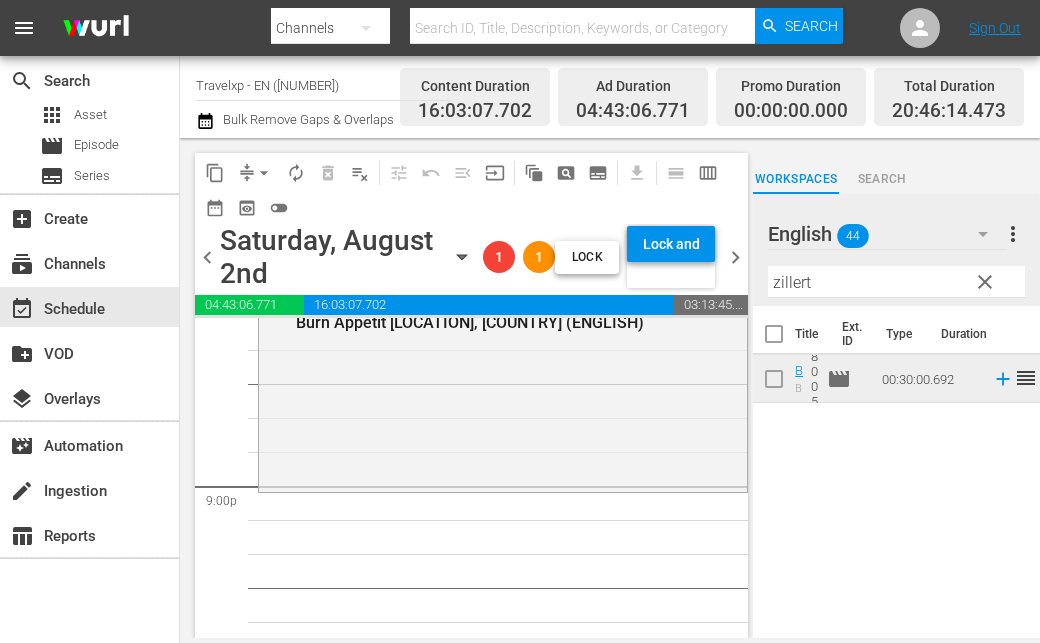 click on "zillert" at bounding box center (896, 282) 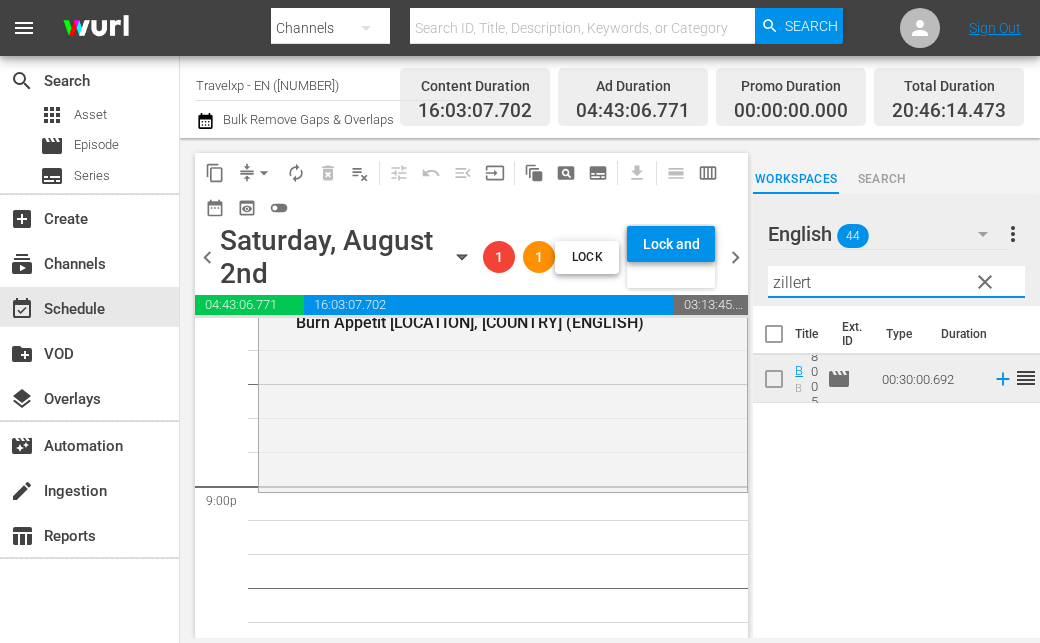 click on "zillert" at bounding box center [896, 282] 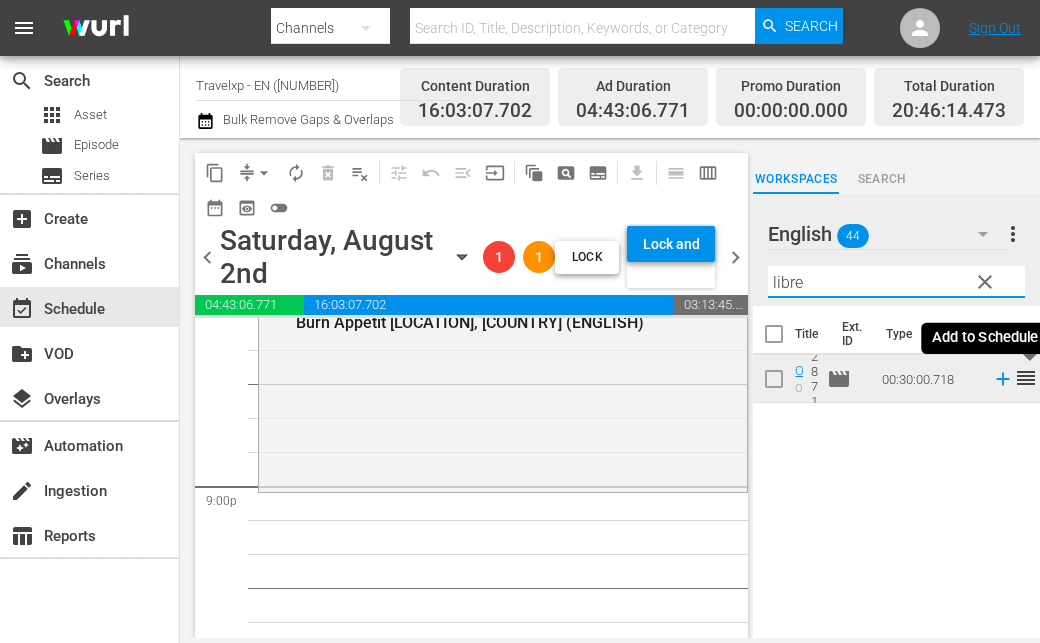 click 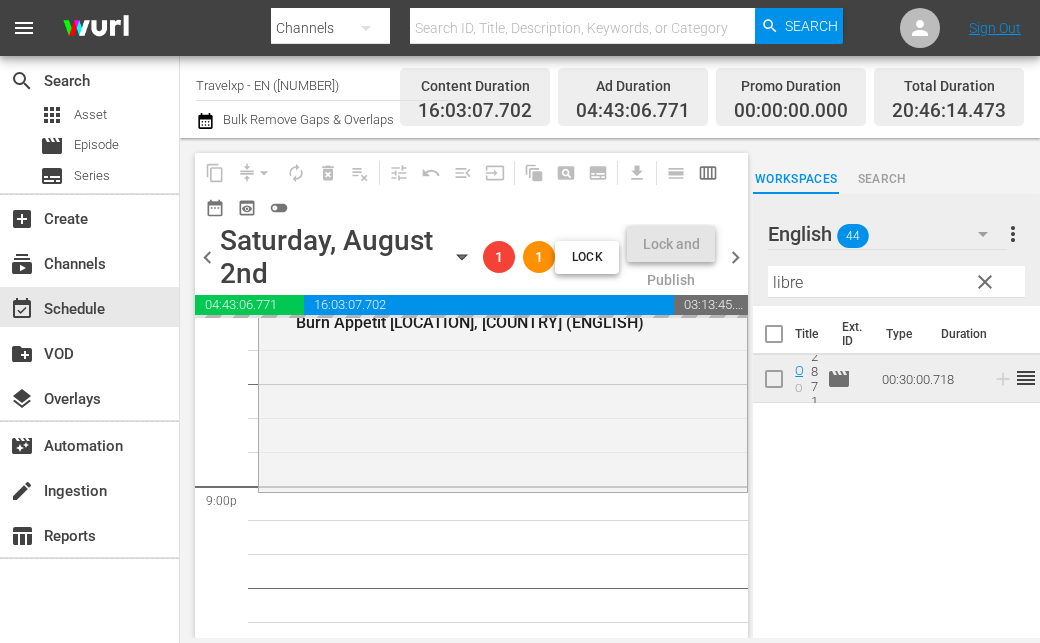 click on "libre" at bounding box center (896, 282) 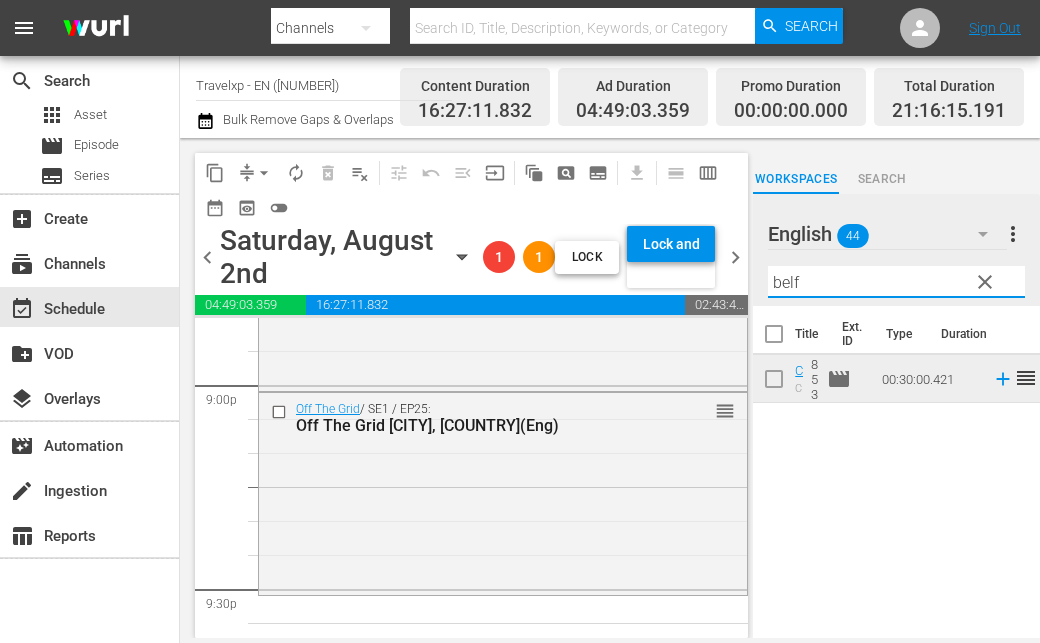 scroll, scrollTop: 8600, scrollLeft: 0, axis: vertical 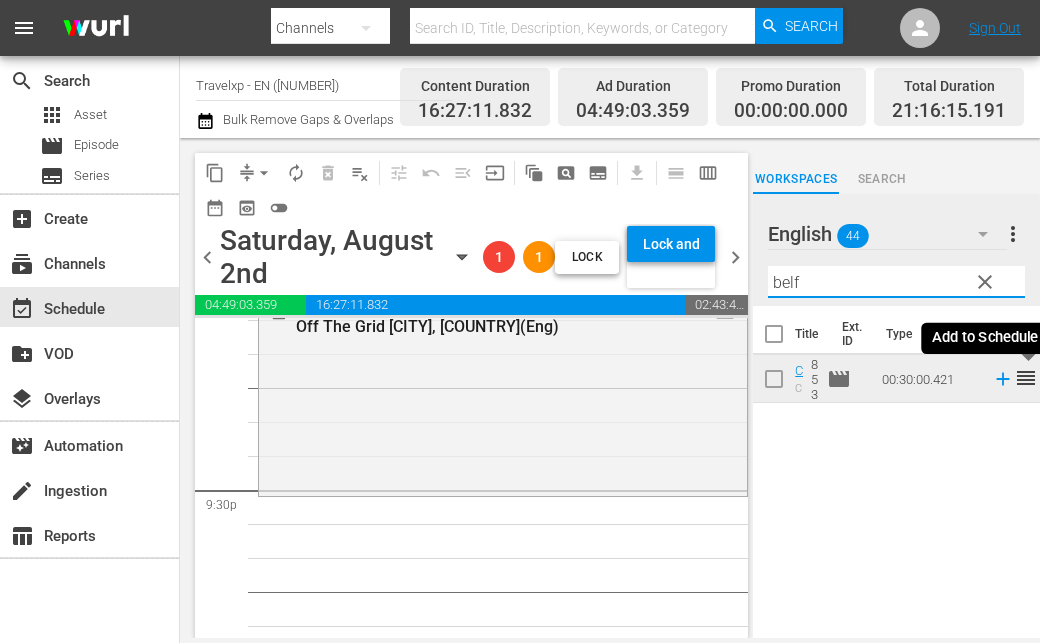 click 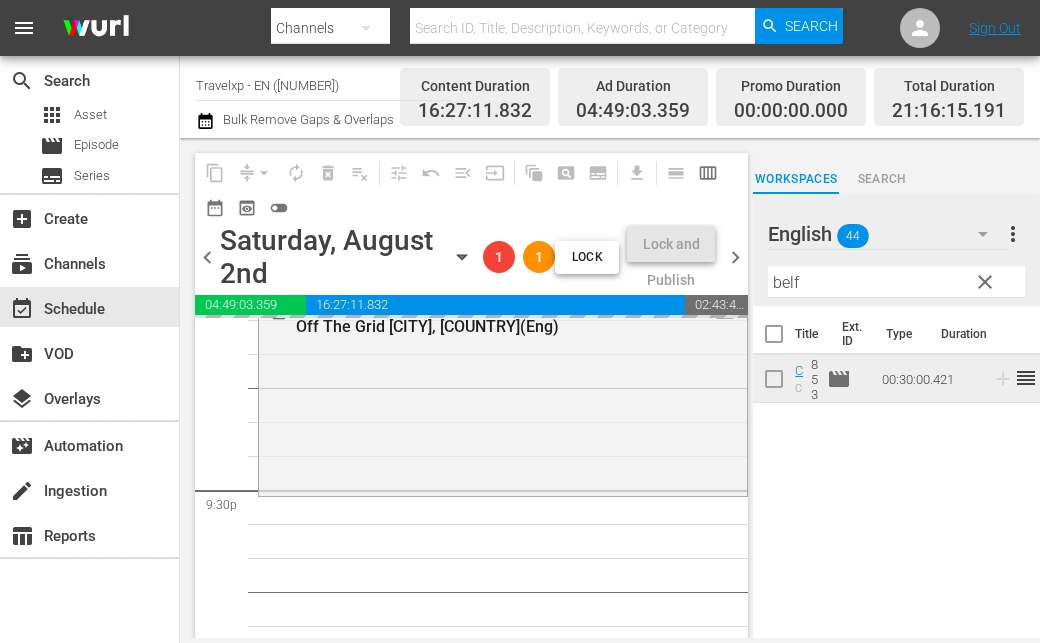 click on "belf" at bounding box center (896, 282) 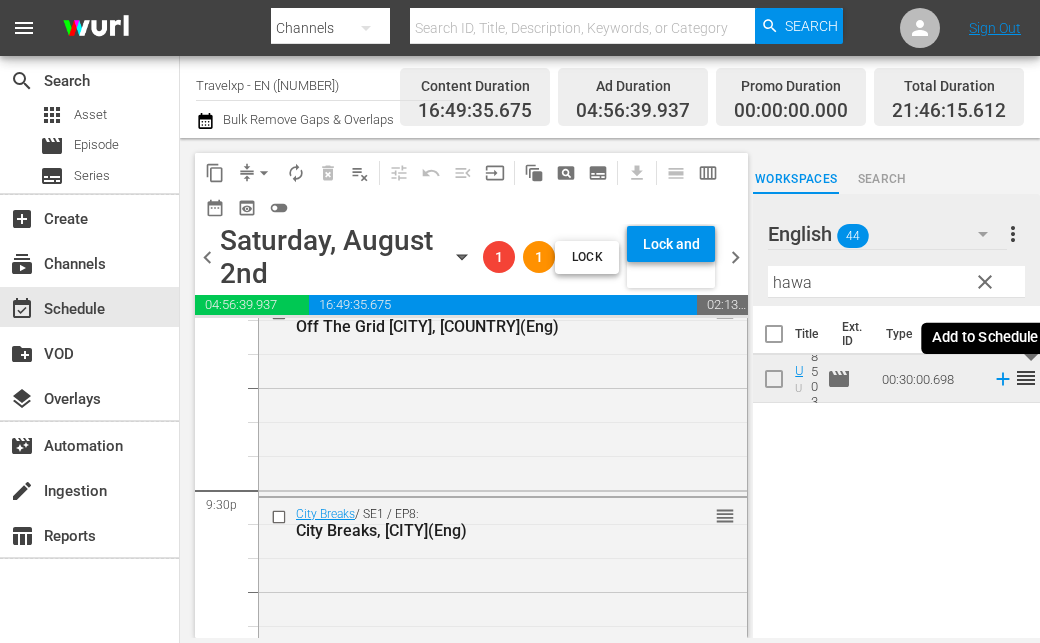 click 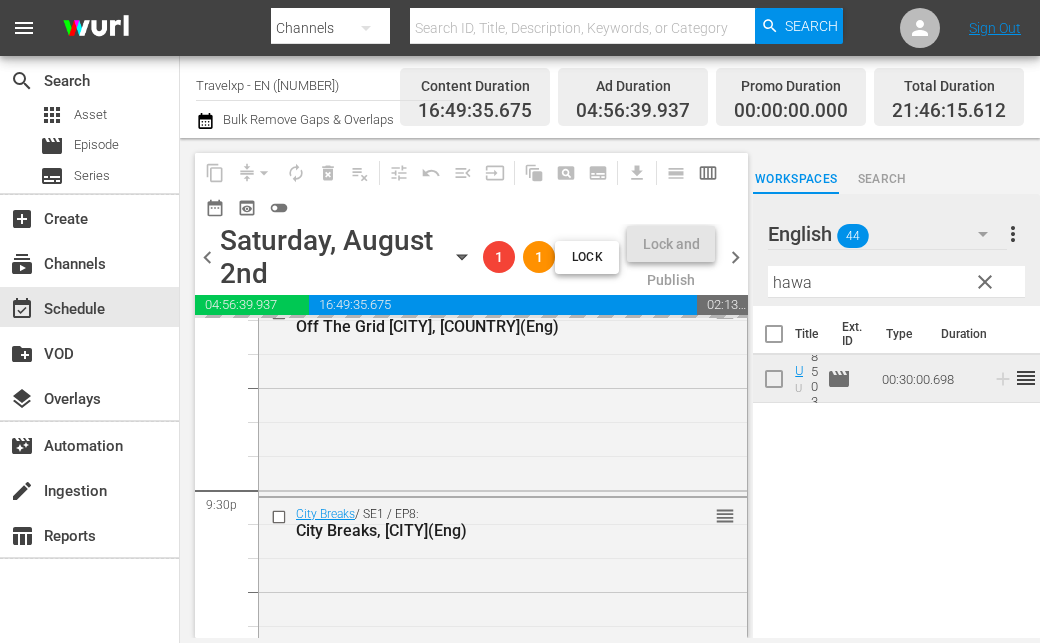 click on "hawa" at bounding box center (896, 282) 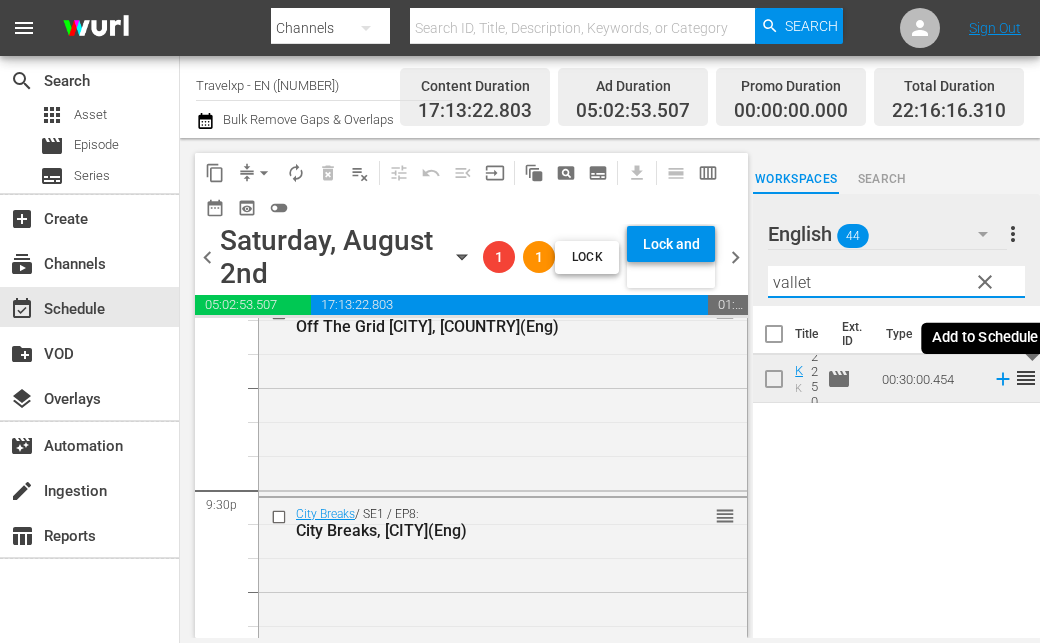 click 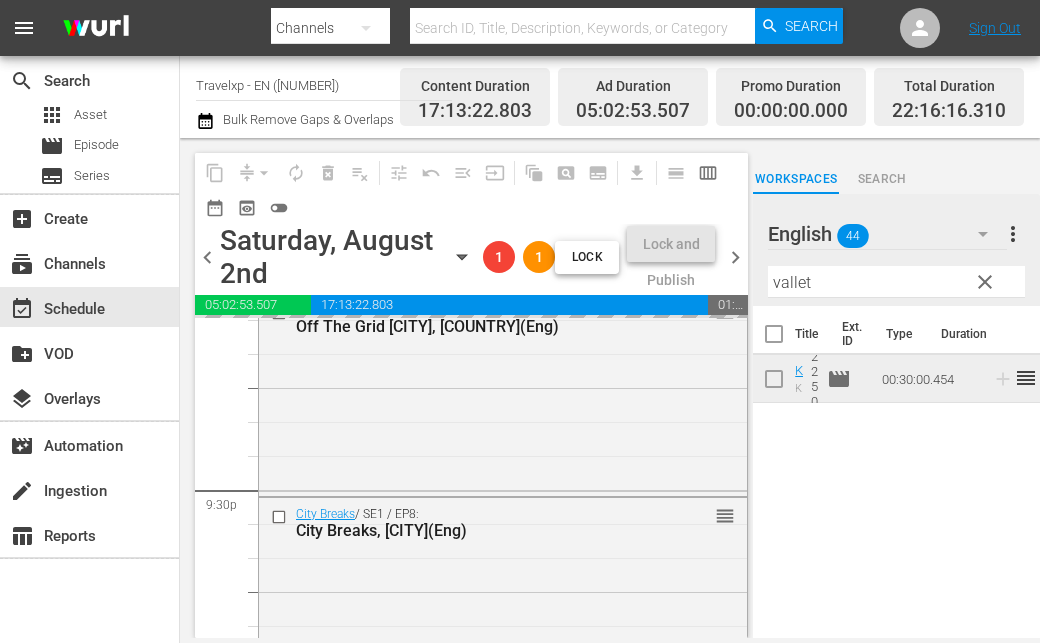 click on "vallet" at bounding box center [896, 282] 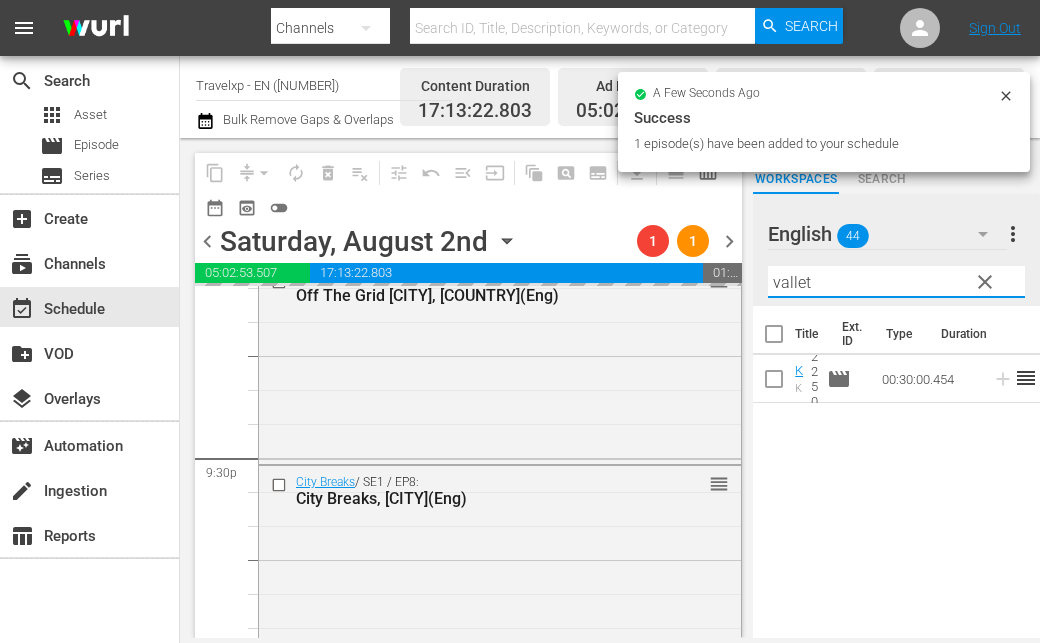 click on "vallet" at bounding box center (896, 282) 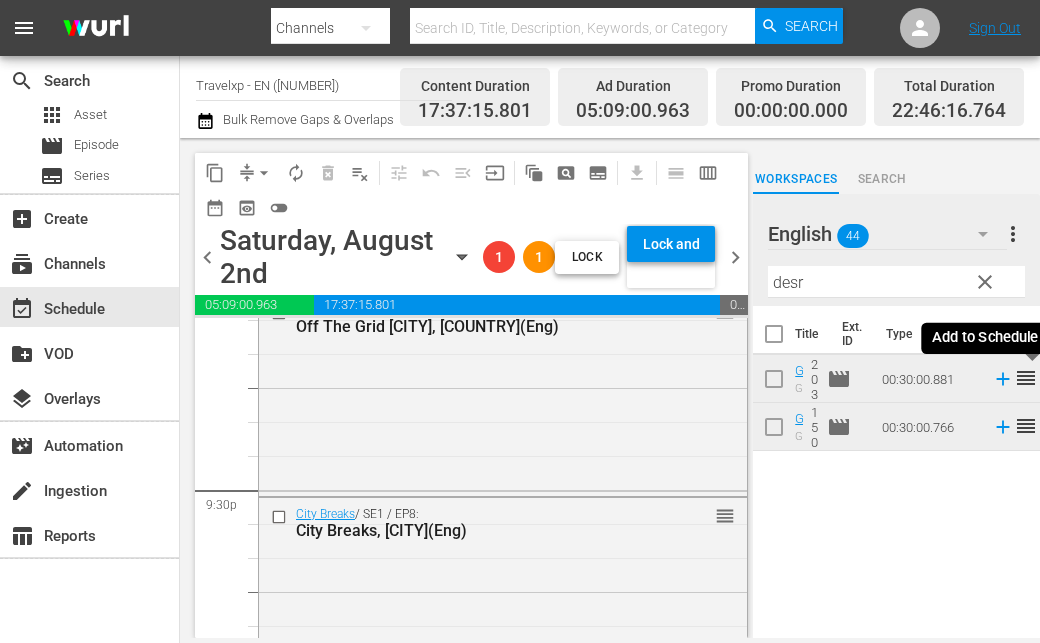 click 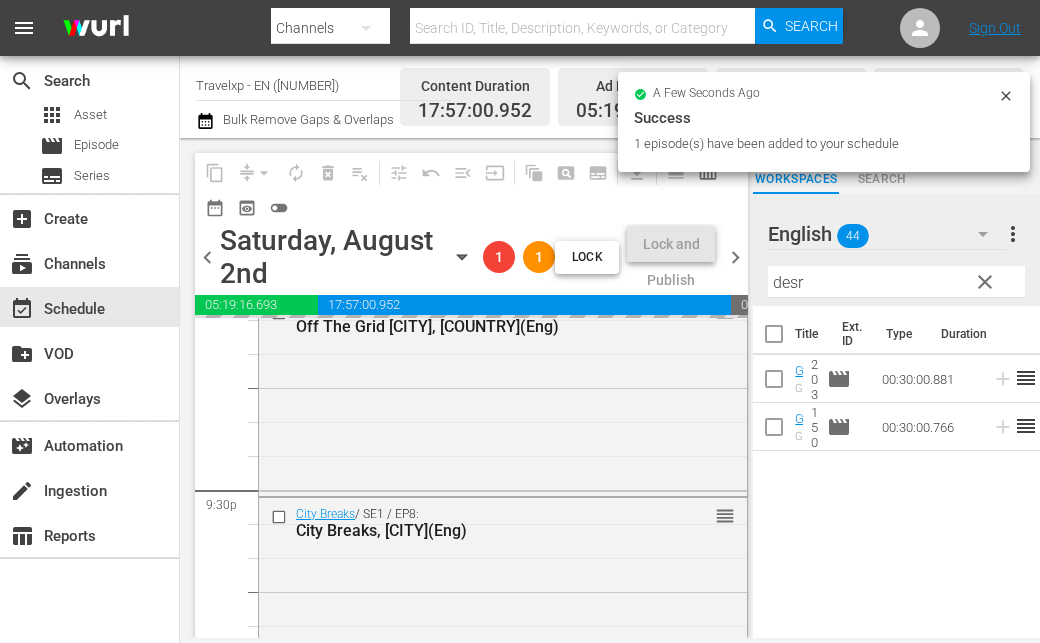 click on "desr" at bounding box center [896, 282] 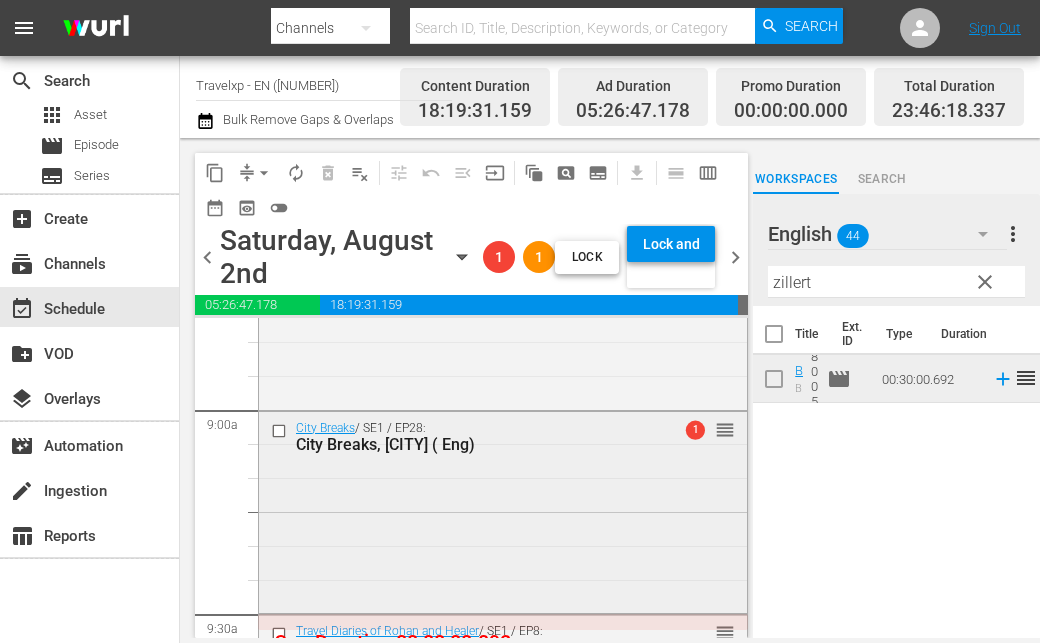 scroll, scrollTop: 3480, scrollLeft: 0, axis: vertical 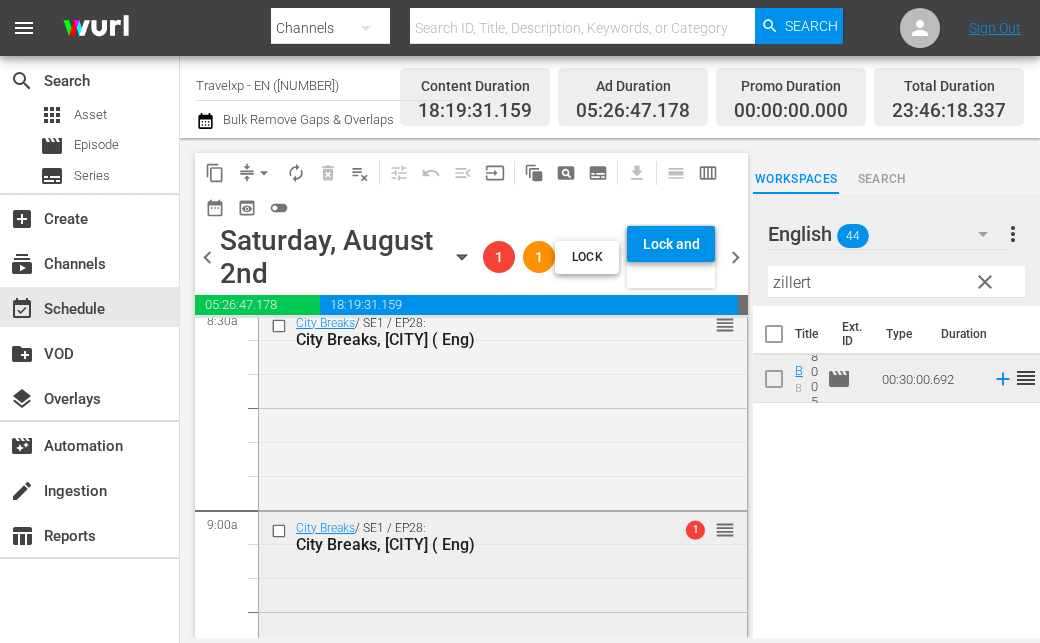 click on "City Breaks / SE1 / EP28:
City Breaks, [CITY] ( Eng) 1 reorder" at bounding box center (503, 611) 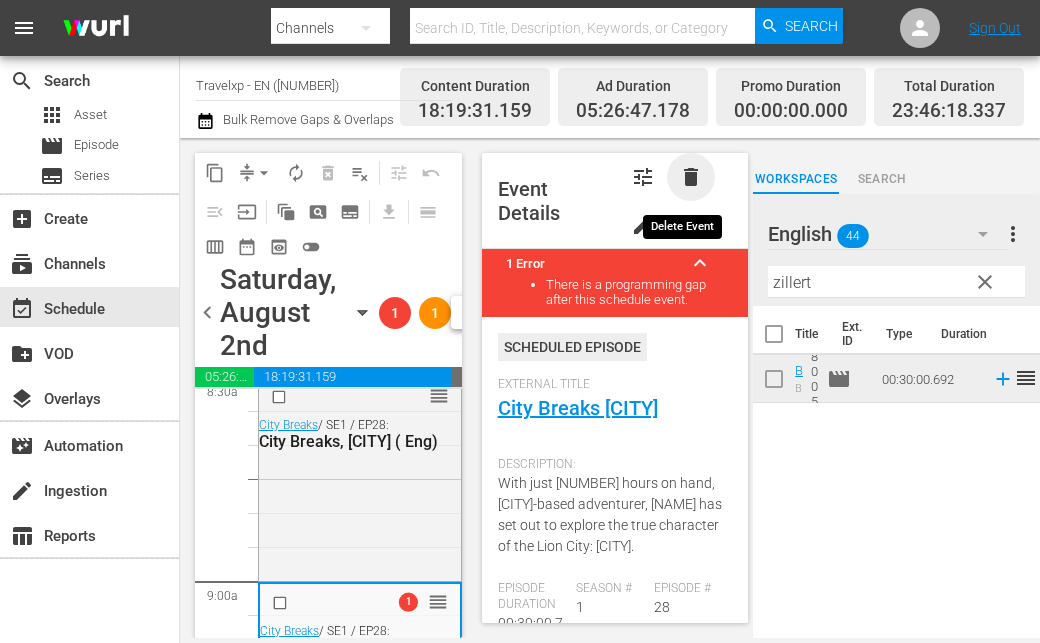 click on "delete" at bounding box center (691, 177) 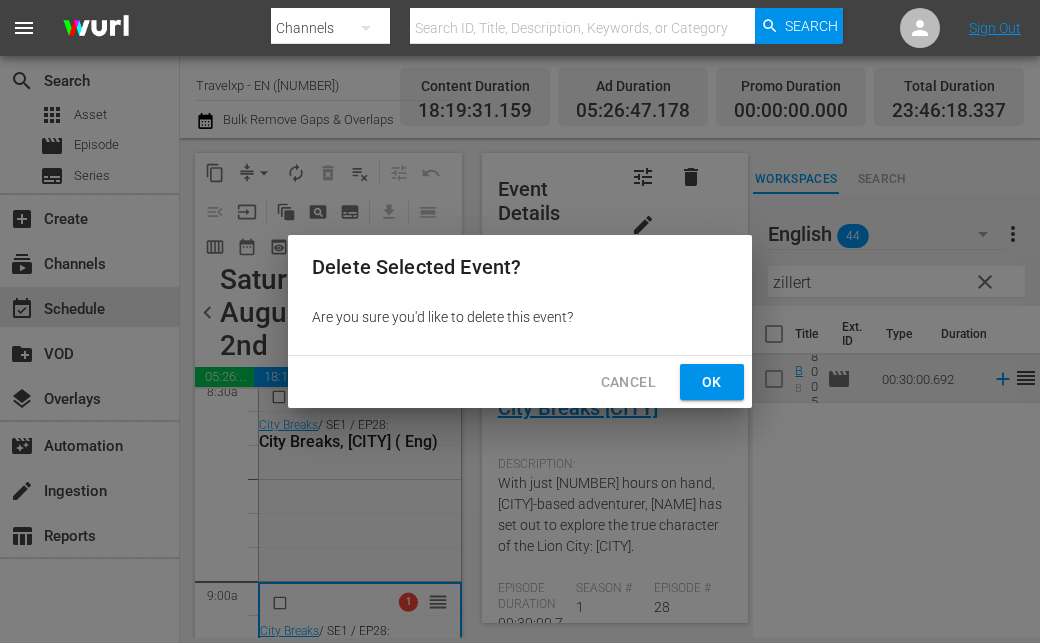 click on "Ok" at bounding box center [712, 382] 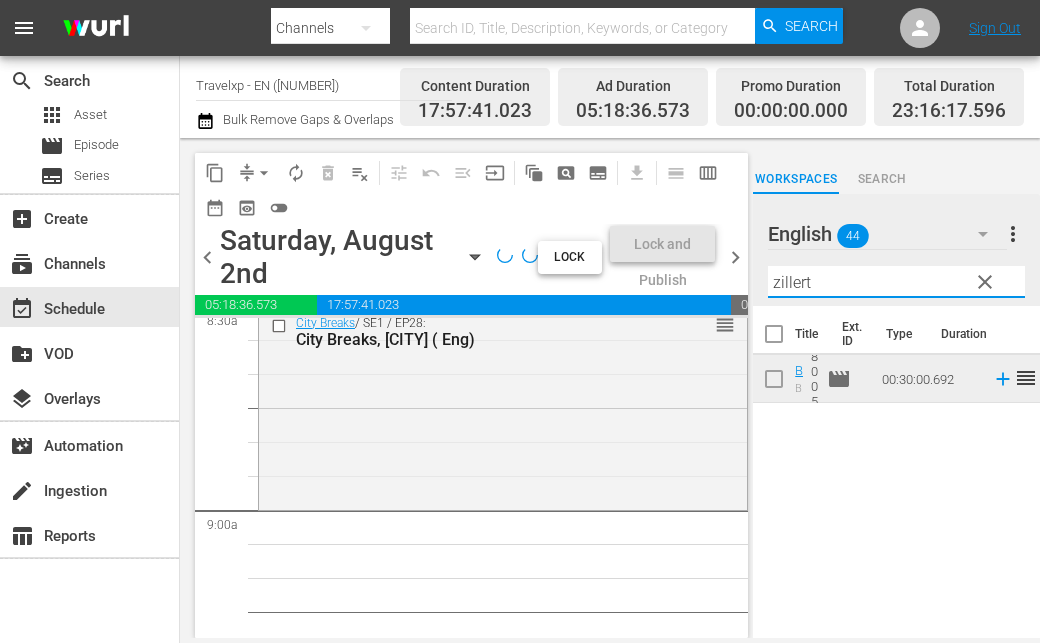 click on "zillert" at bounding box center (896, 282) 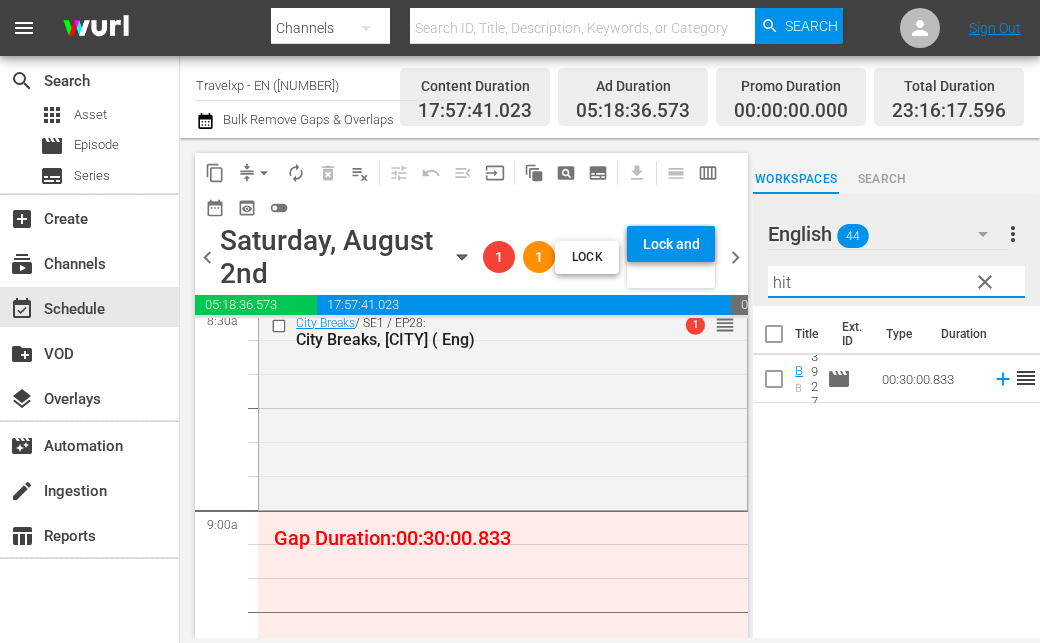 type on "hit" 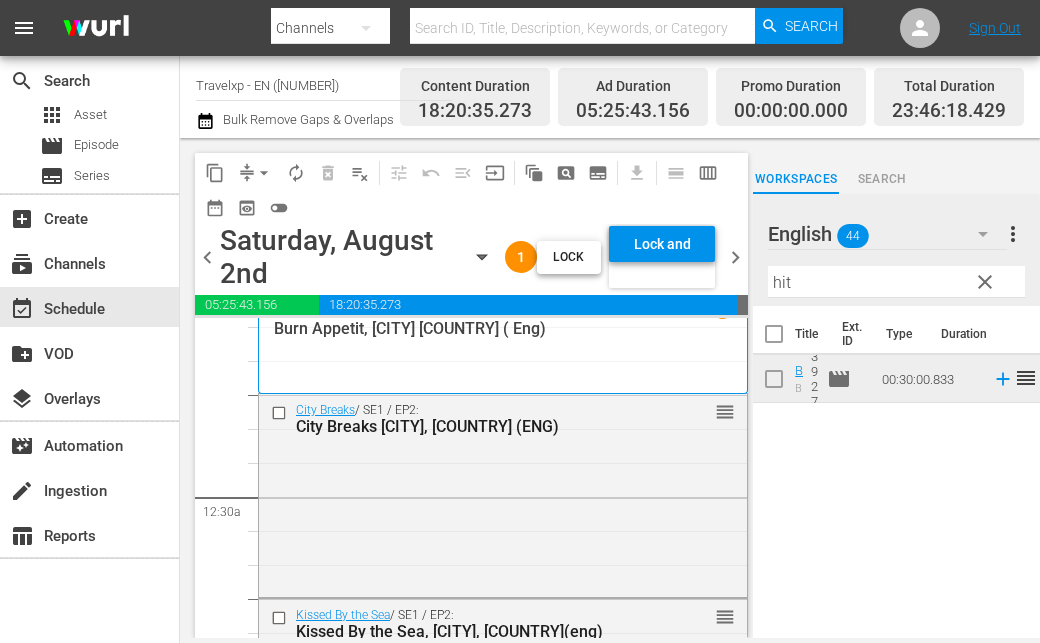 scroll, scrollTop: 0, scrollLeft: 0, axis: both 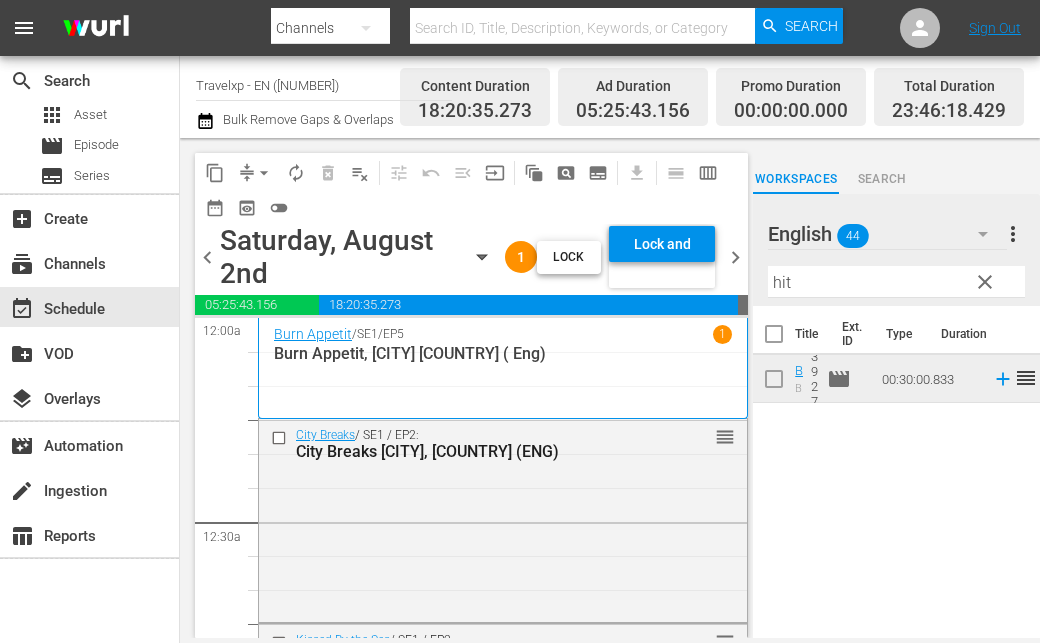 click on "arrow_drop_down" at bounding box center (264, 173) 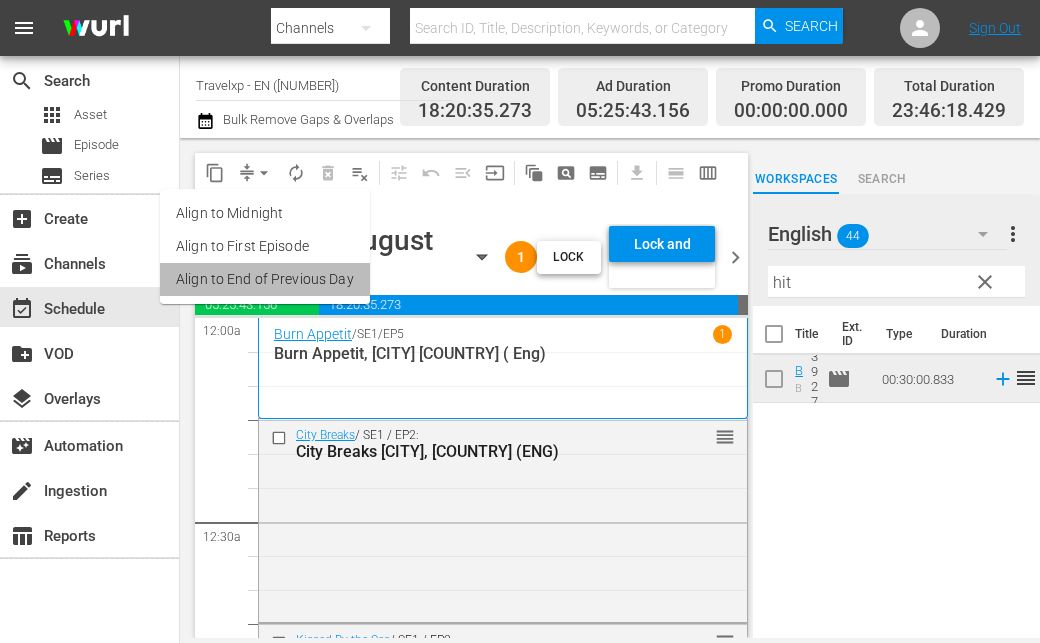 click on "Align to End of Previous Day" at bounding box center [265, 279] 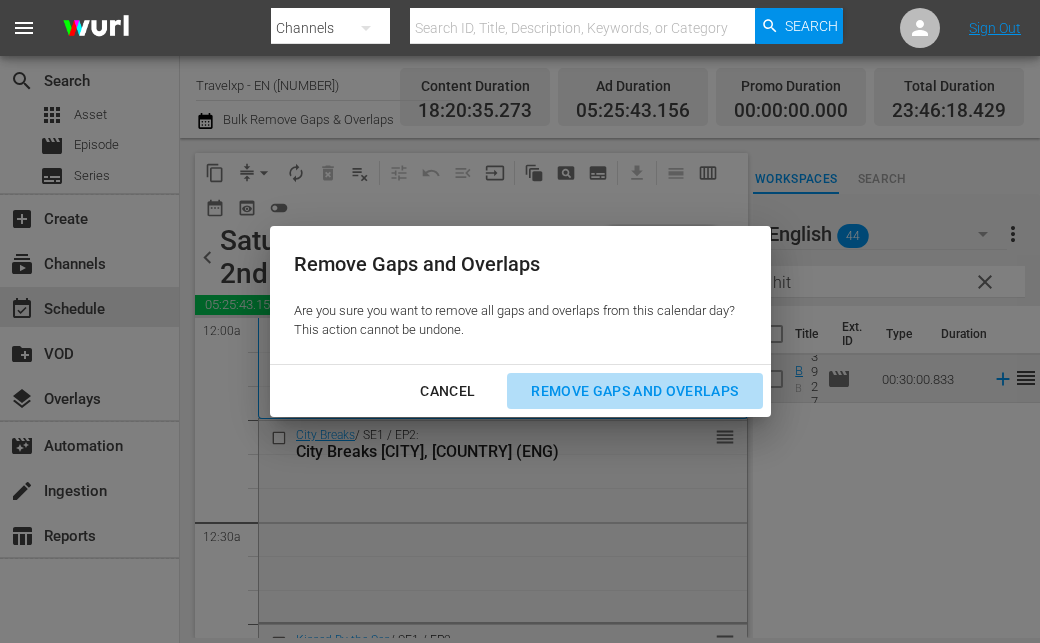 click on "Remove Gaps and Overlaps" at bounding box center [634, 391] 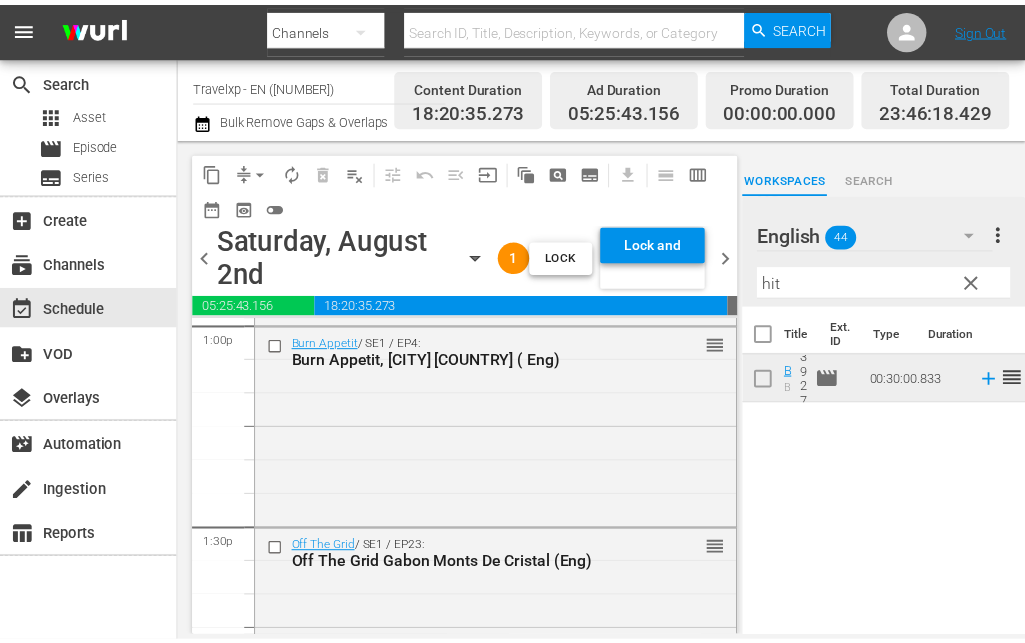 scroll, scrollTop: 9480, scrollLeft: 0, axis: vertical 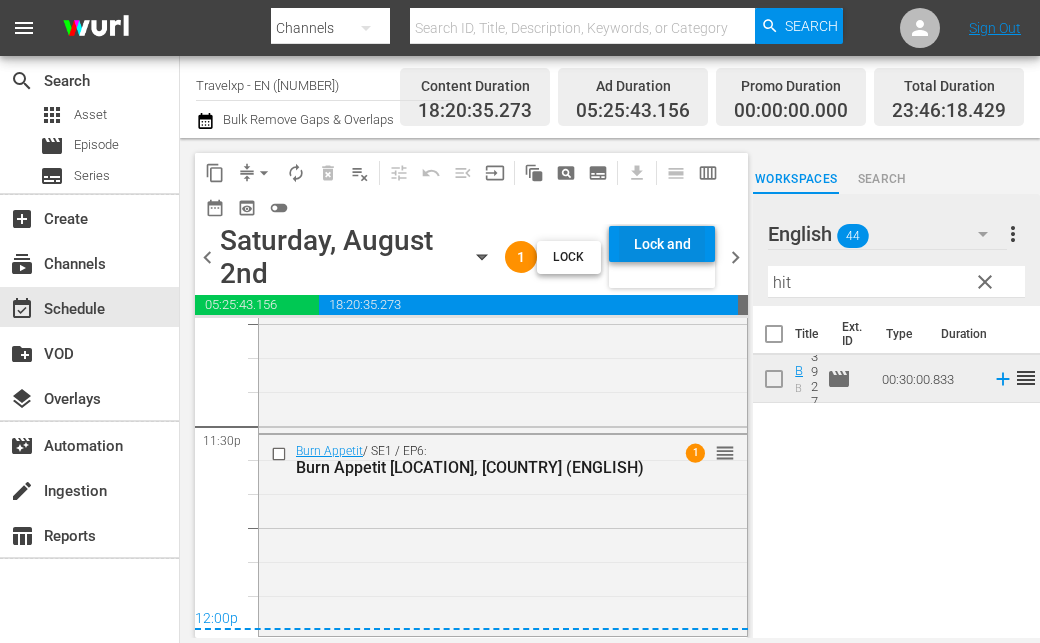 drag, startPoint x: 678, startPoint y: 243, endPoint x: 666, endPoint y: 263, distance: 23.323807 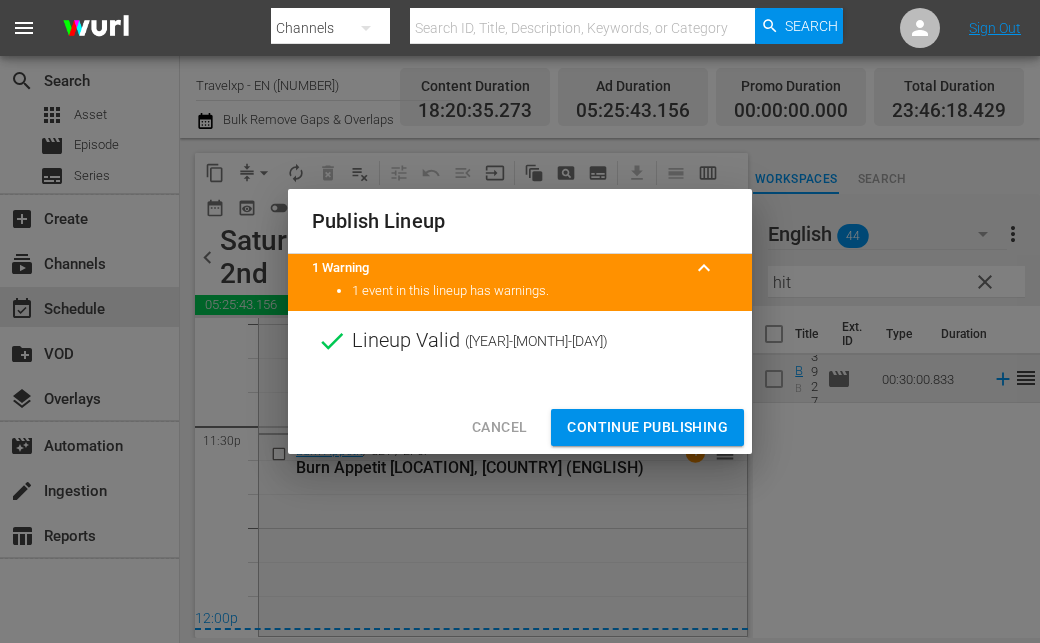 click on "Continue Publishing" at bounding box center (647, 427) 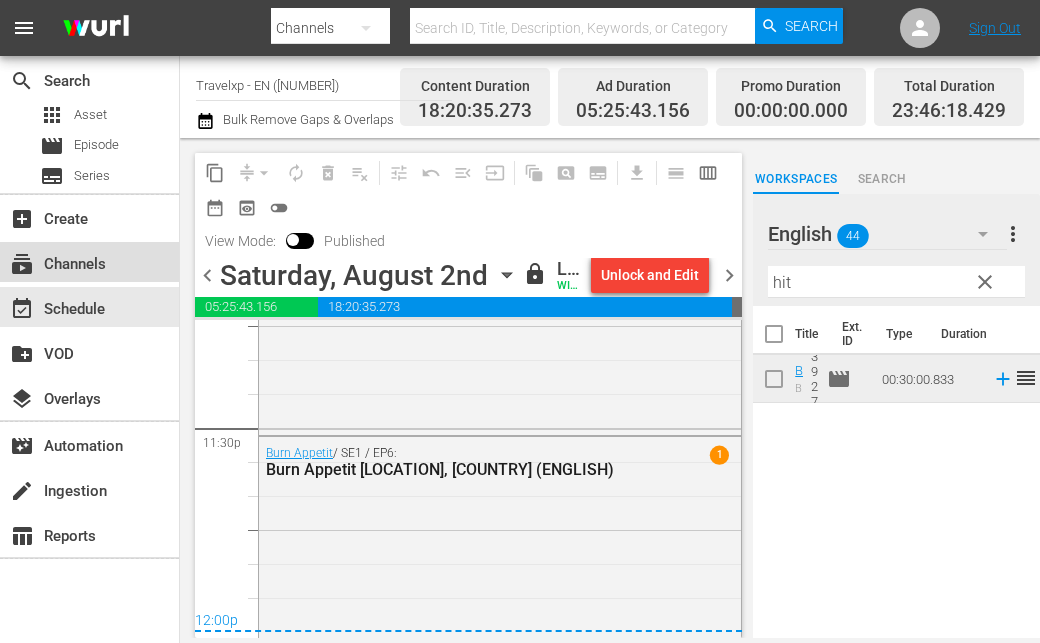 click on "subscriptions   Channels" at bounding box center (56, 261) 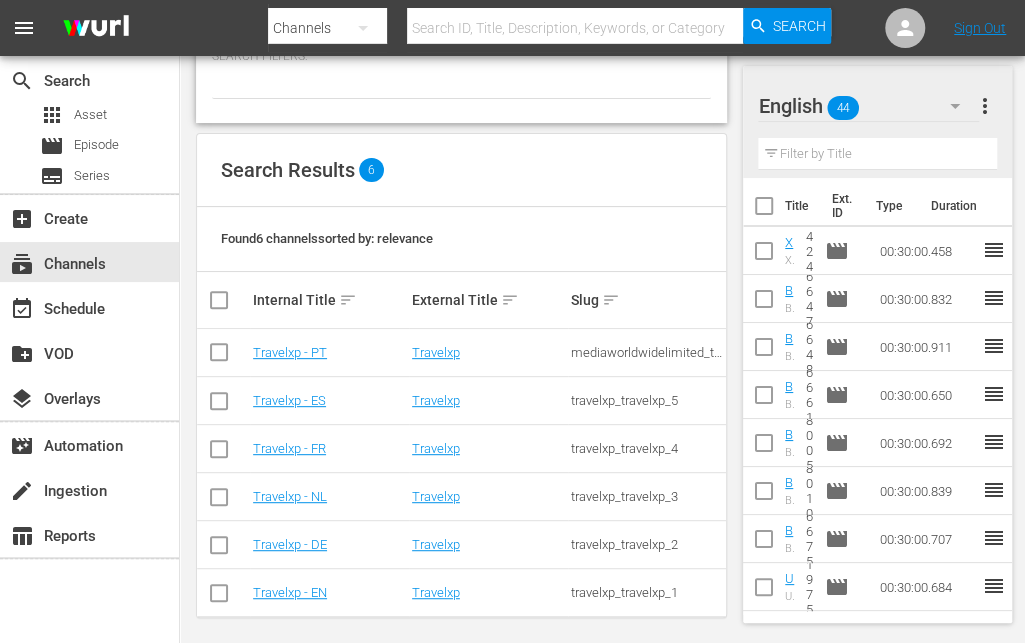 scroll, scrollTop: 133, scrollLeft: 0, axis: vertical 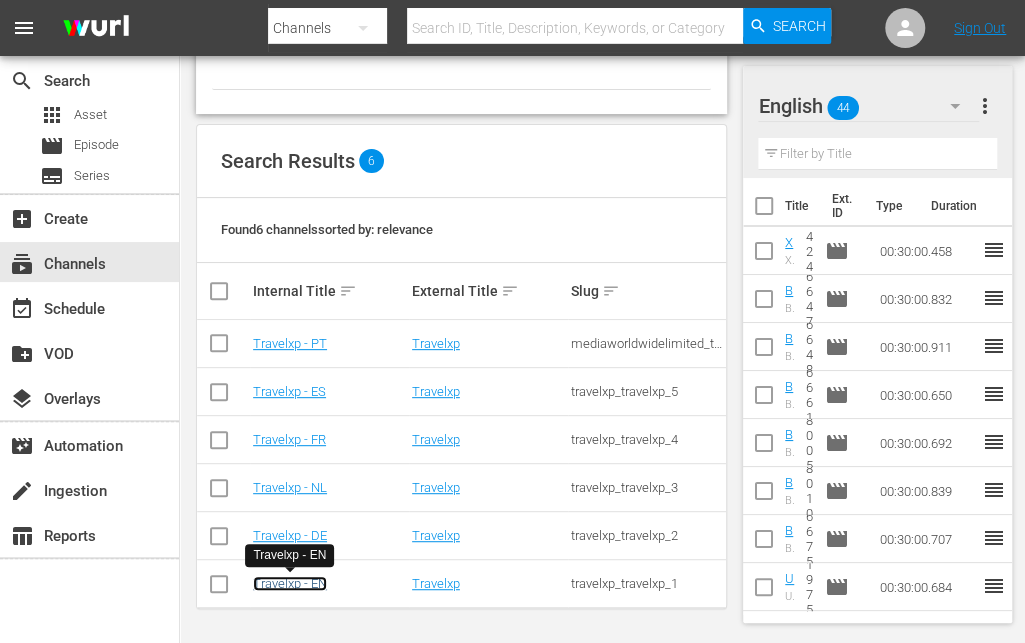 click on "Travelxp - EN" at bounding box center (290, 583) 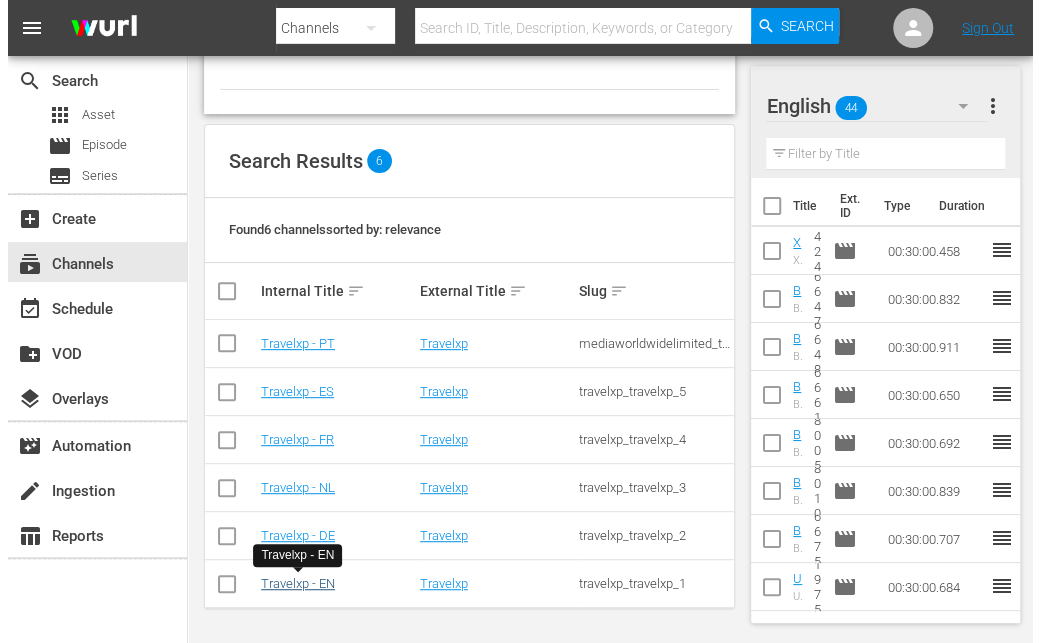 scroll, scrollTop: 0, scrollLeft: 0, axis: both 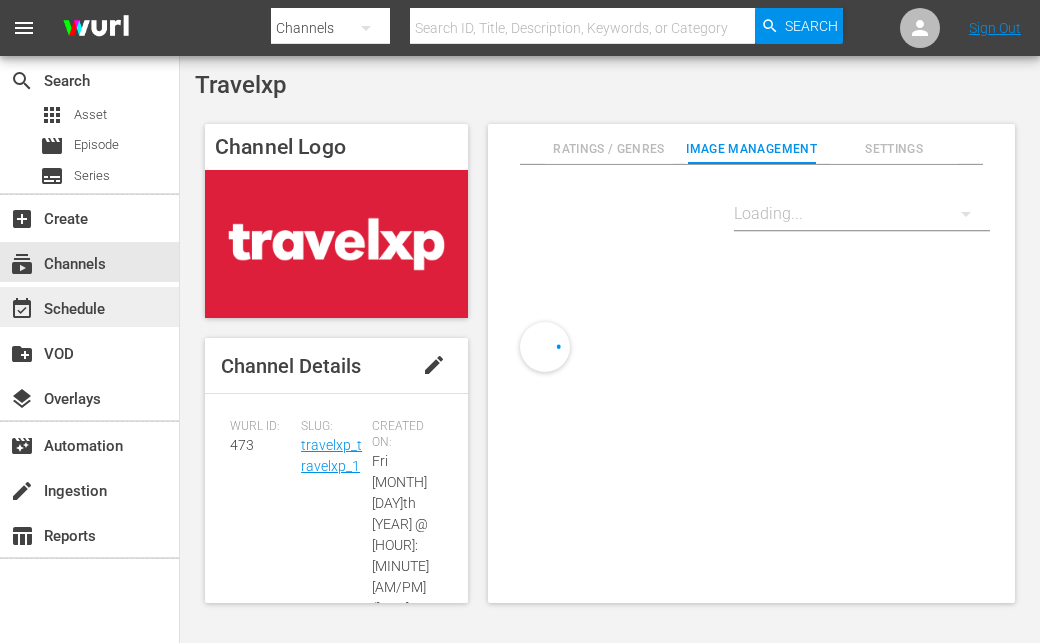 click on "event_available   Schedule" at bounding box center [56, 306] 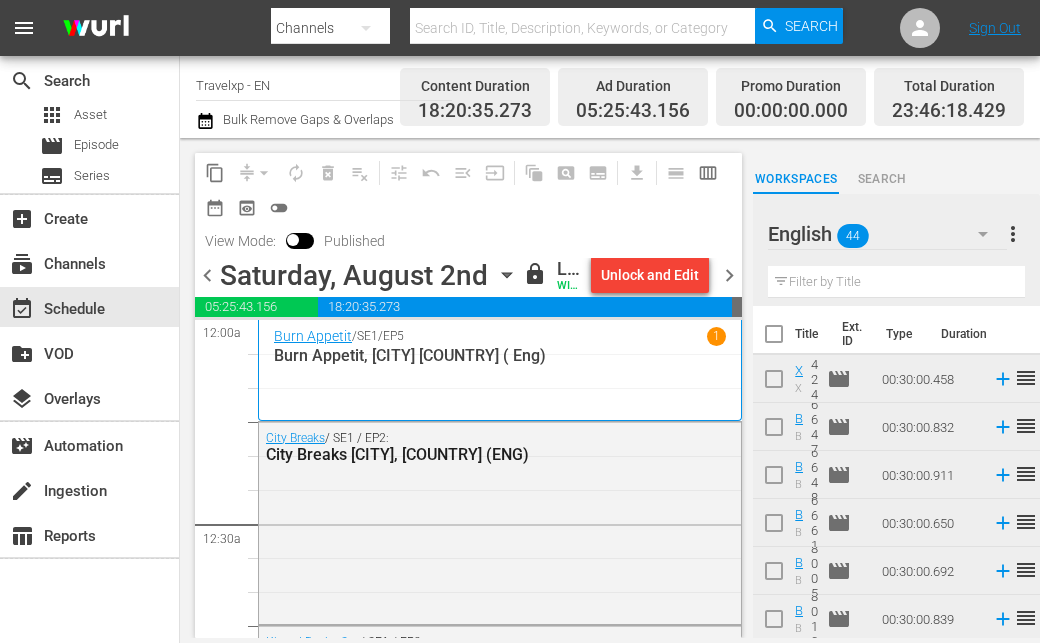 click on "chevron_right" at bounding box center (729, 275) 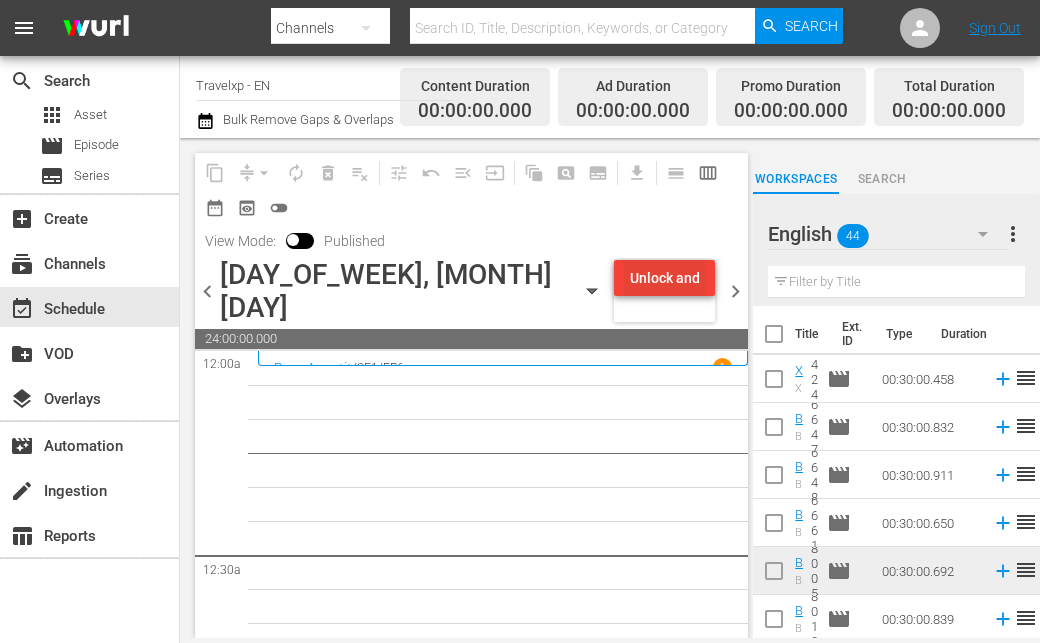 click on "Unlock and Edit" at bounding box center (664, 278) 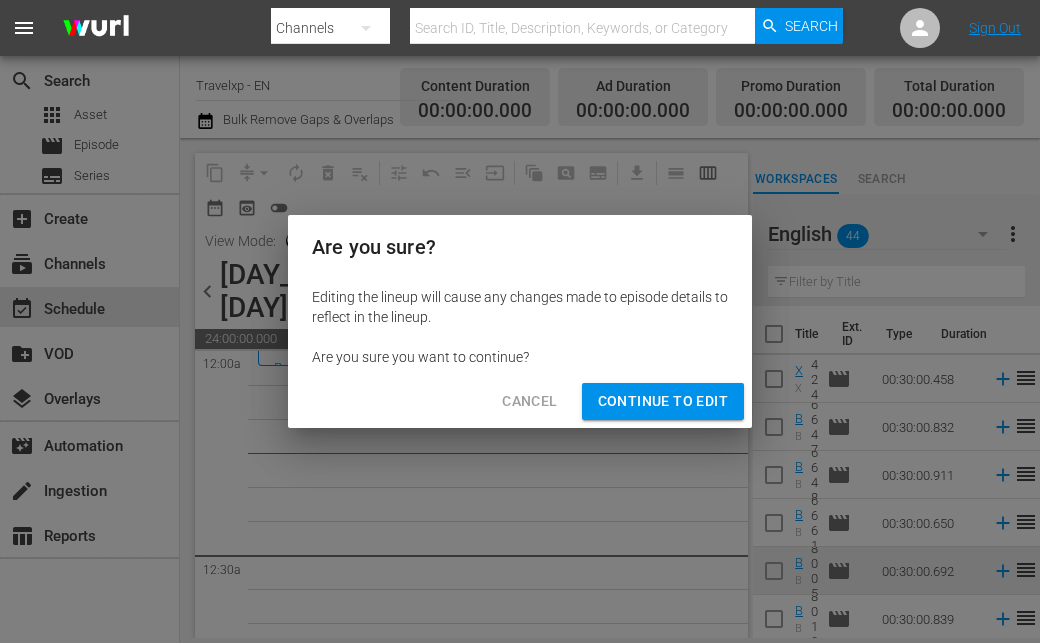 click on "Continue to Edit" at bounding box center [663, 401] 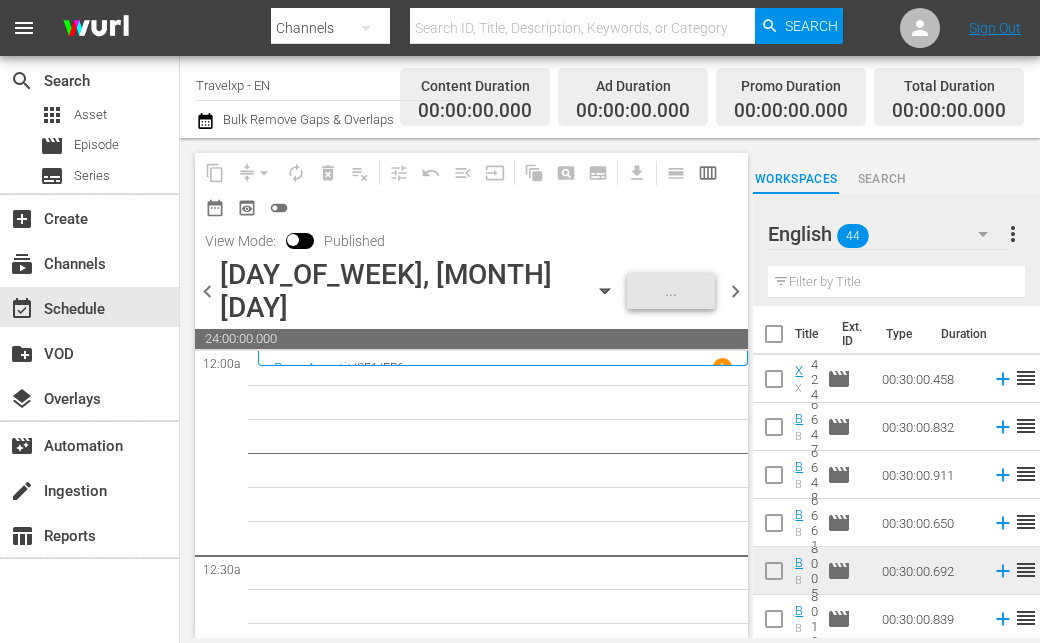 click at bounding box center (896, 282) 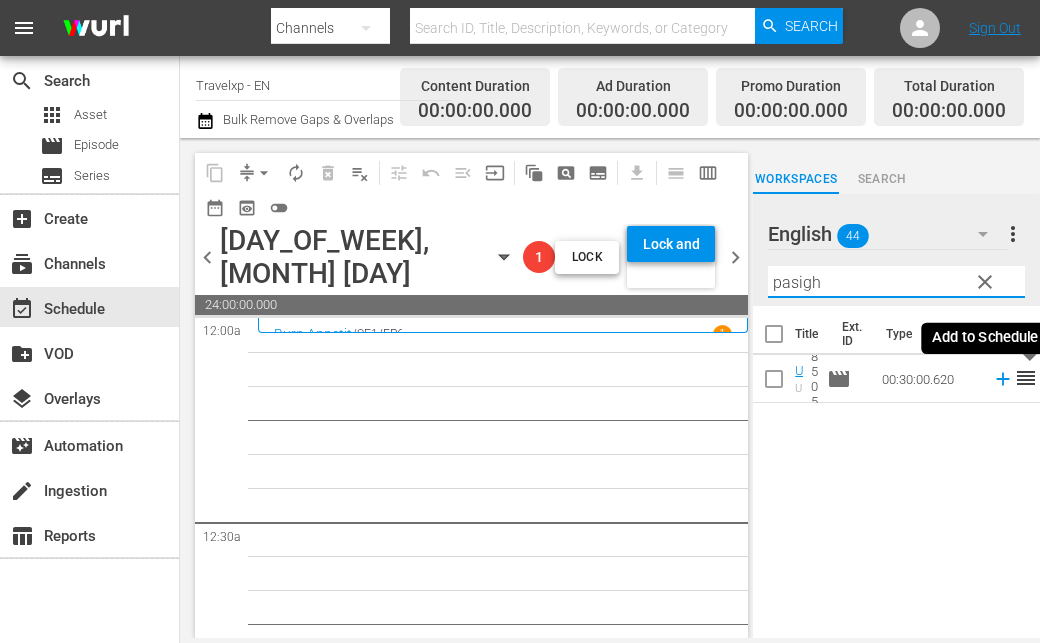 click 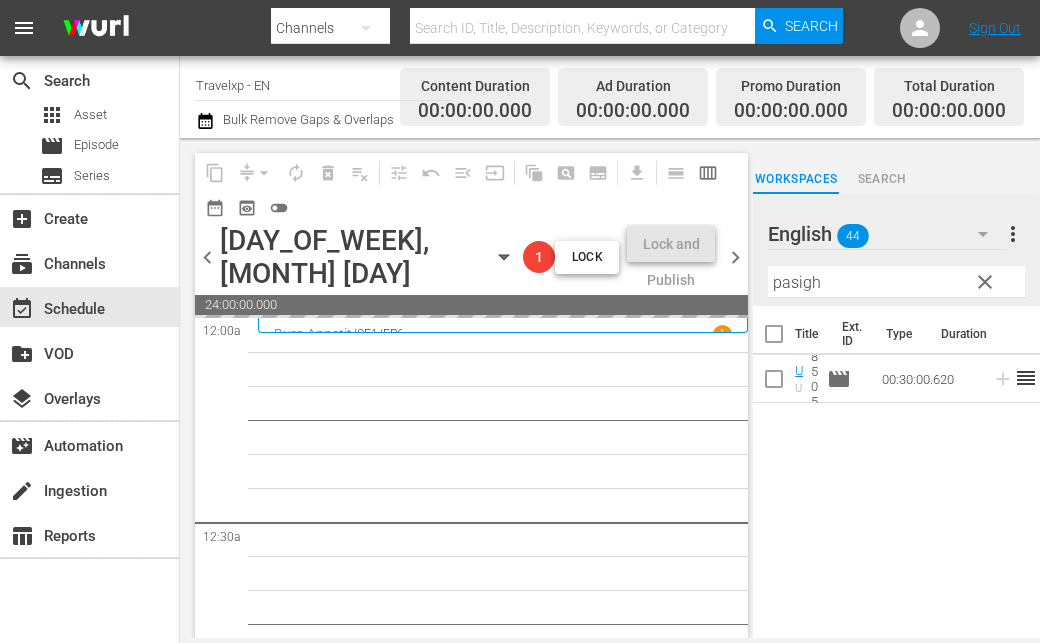 click on "pasigh" at bounding box center [896, 282] 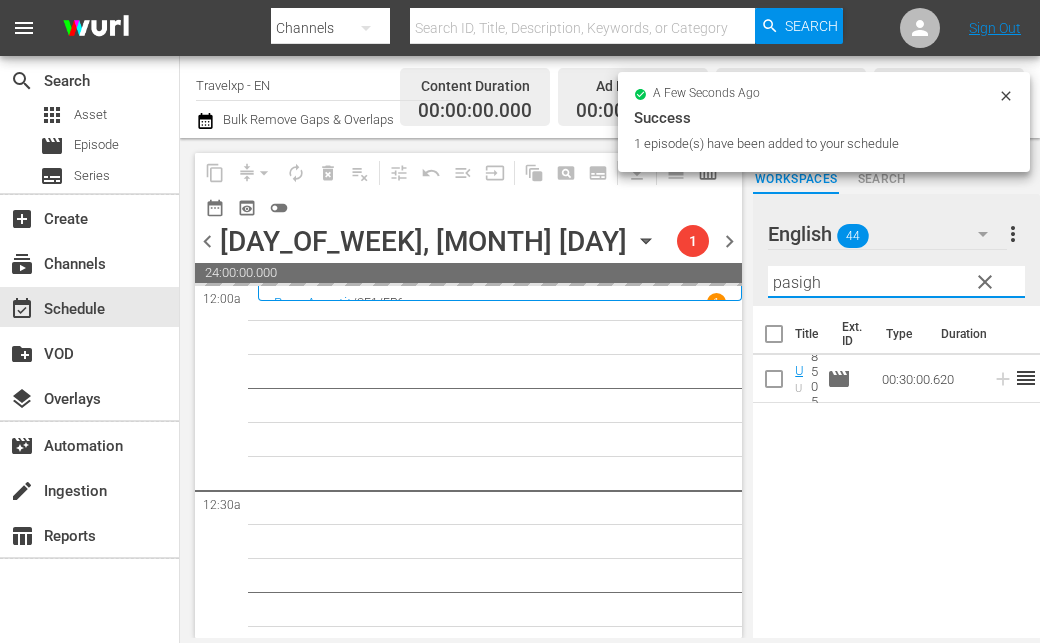 click on "pasigh" at bounding box center [896, 282] 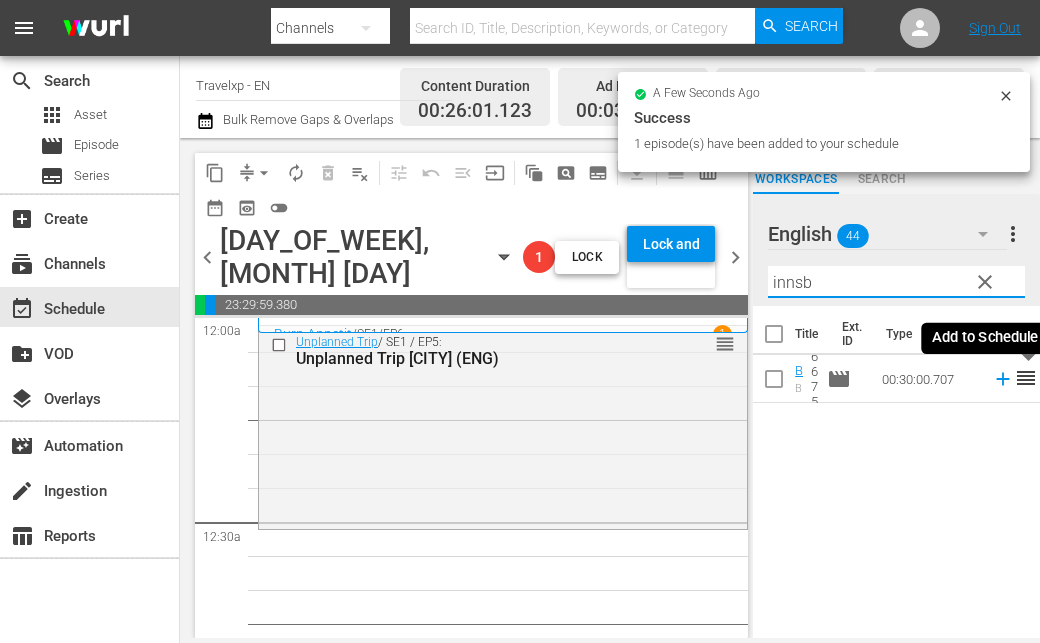 click 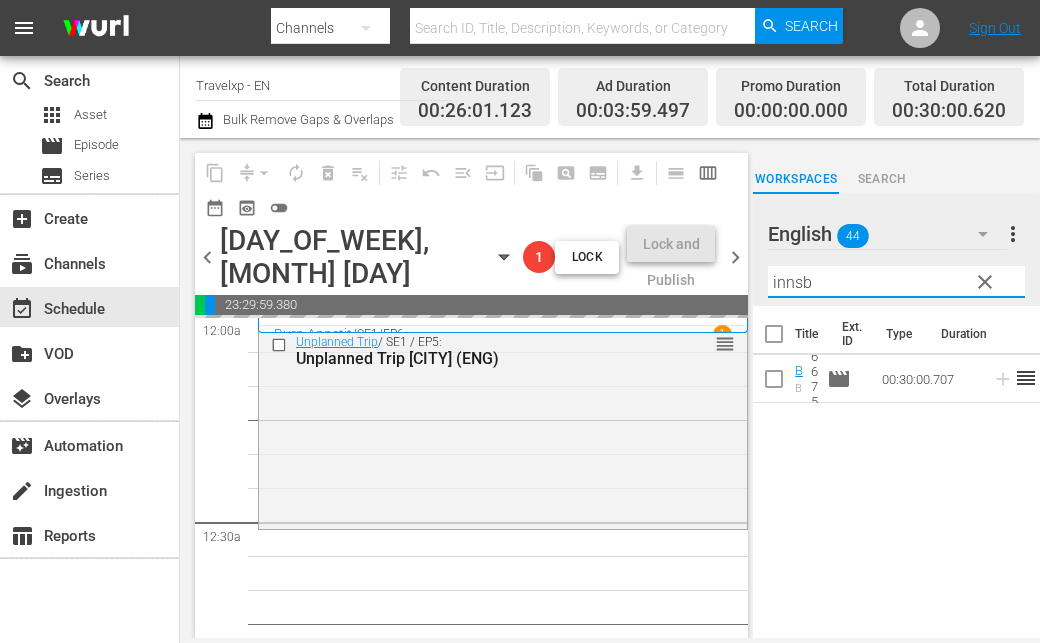 click on "innsb" at bounding box center [896, 282] 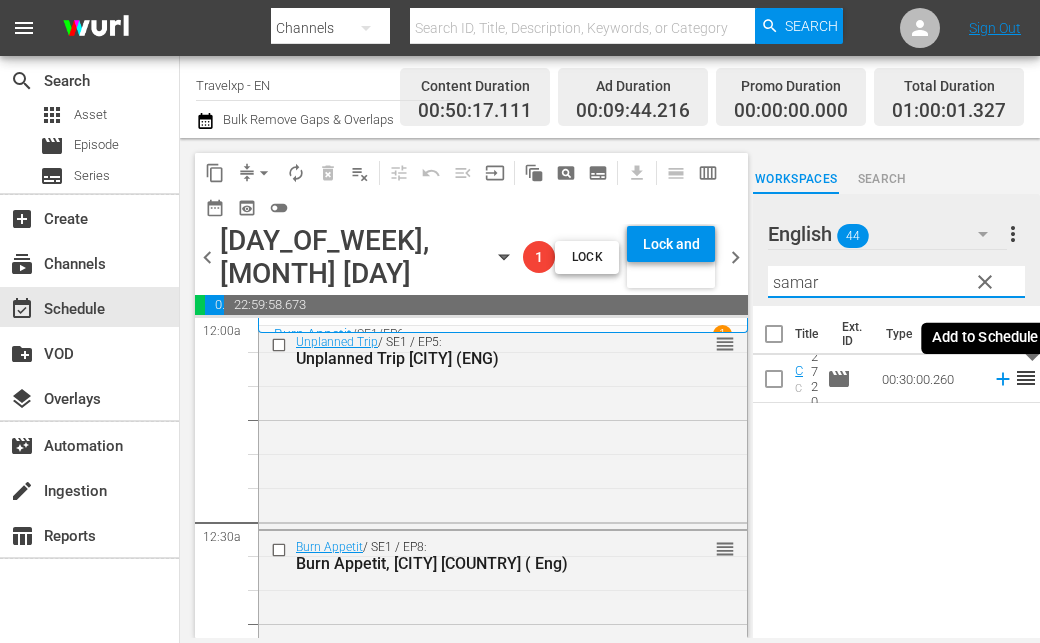 click 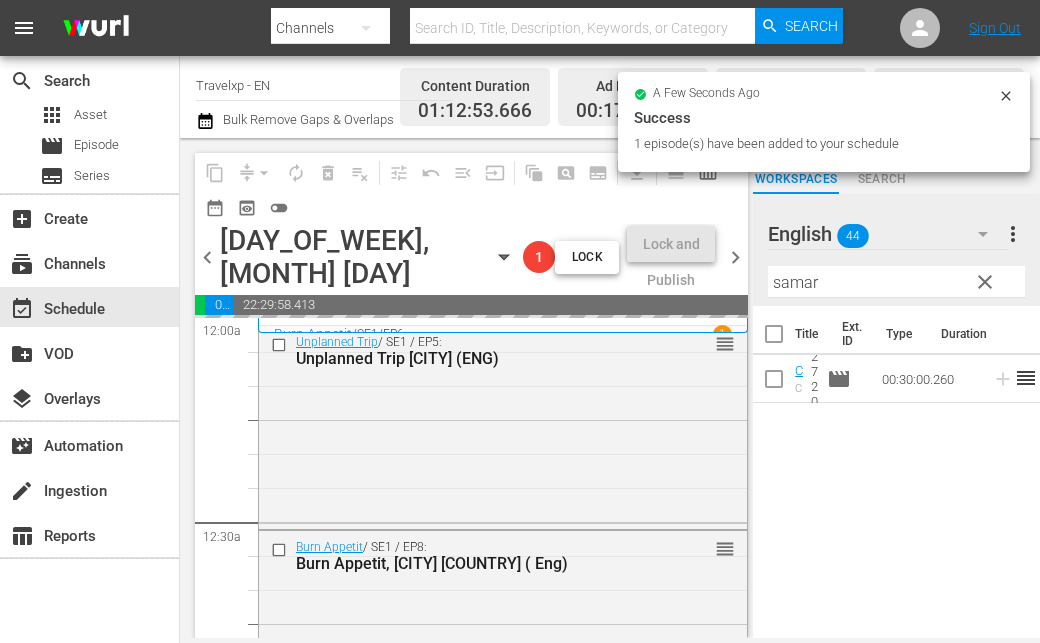 click on "samar" at bounding box center [896, 282] 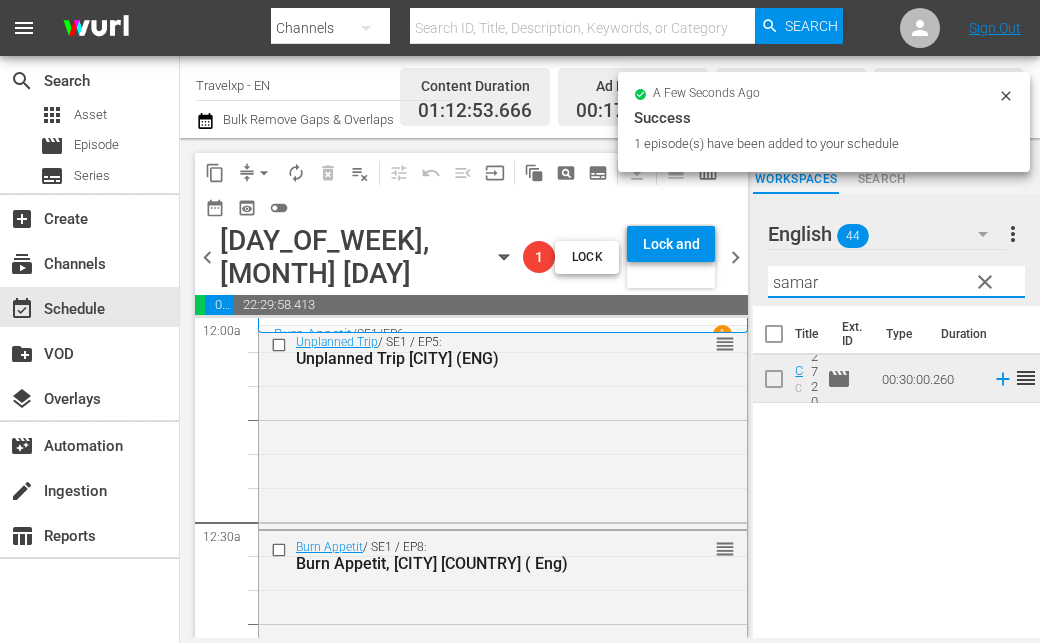 click on "samar" at bounding box center [896, 282] 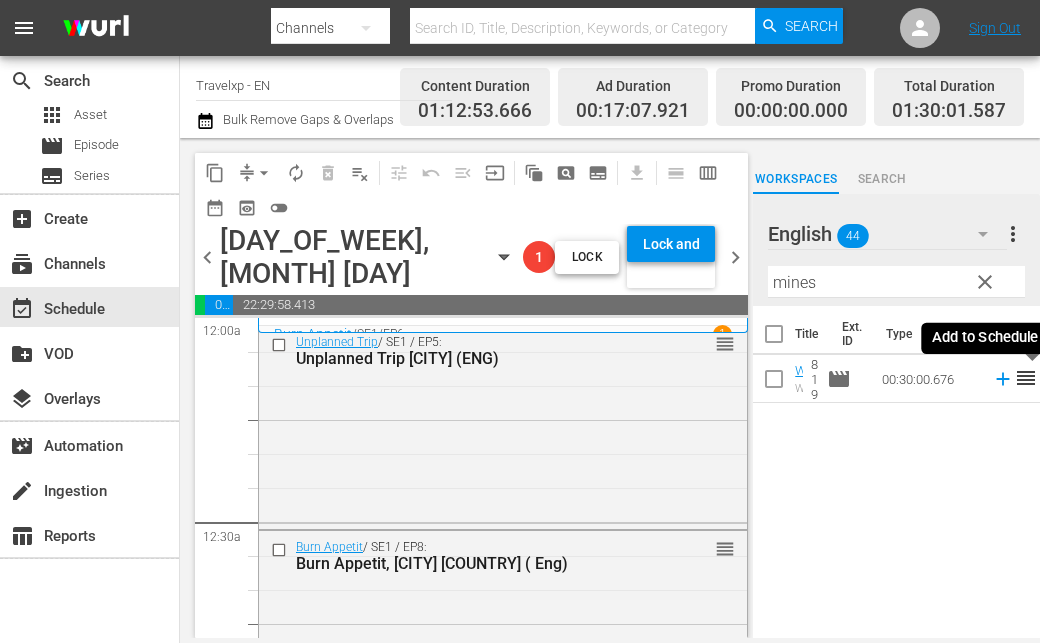 click 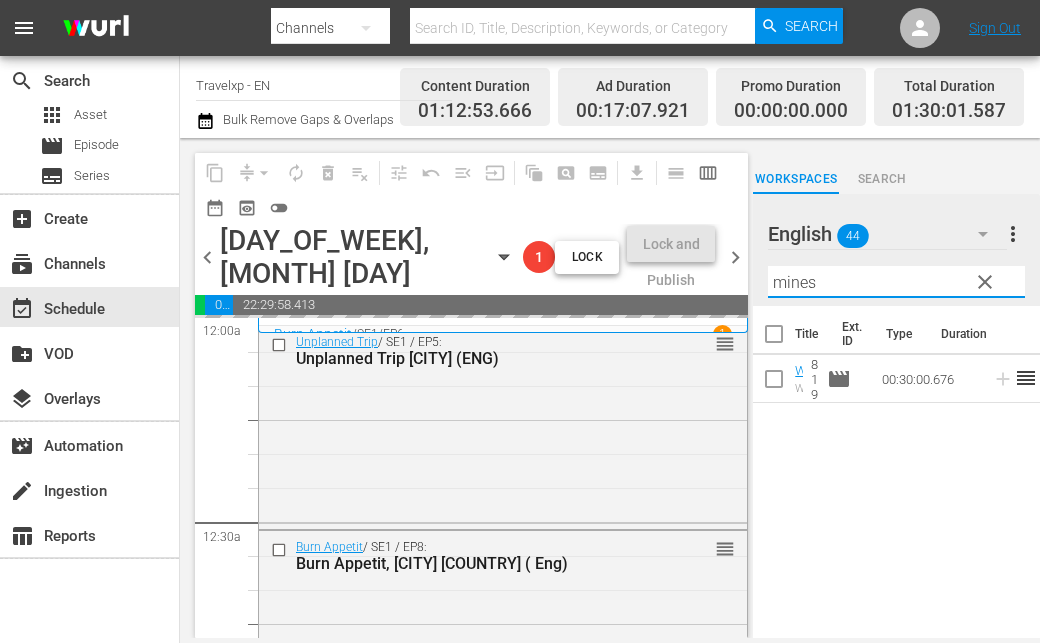 click on "mines" at bounding box center [896, 282] 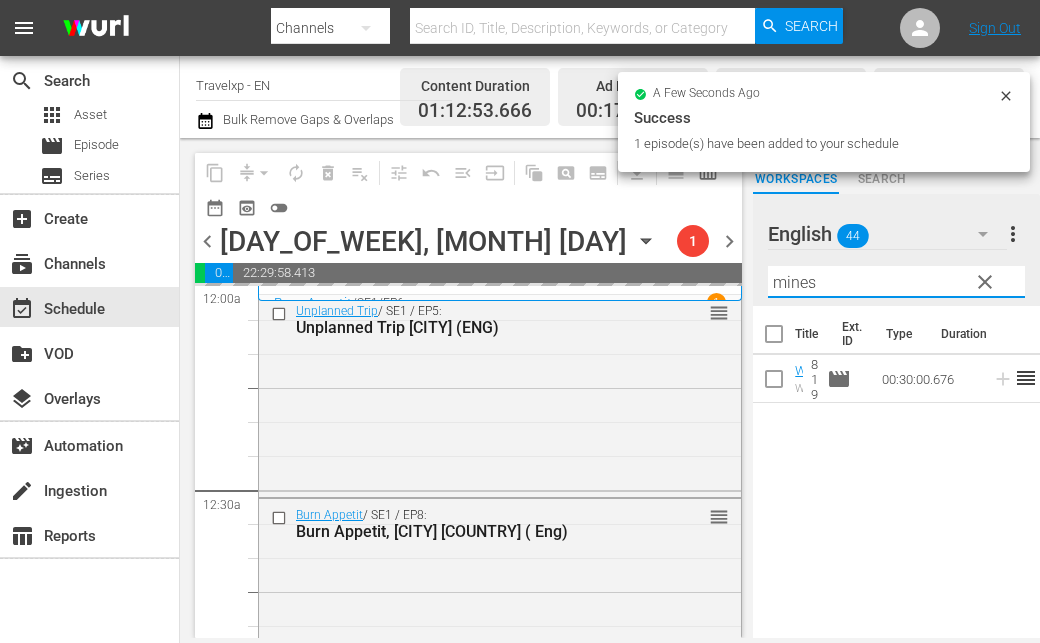 click on "mines" at bounding box center [896, 282] 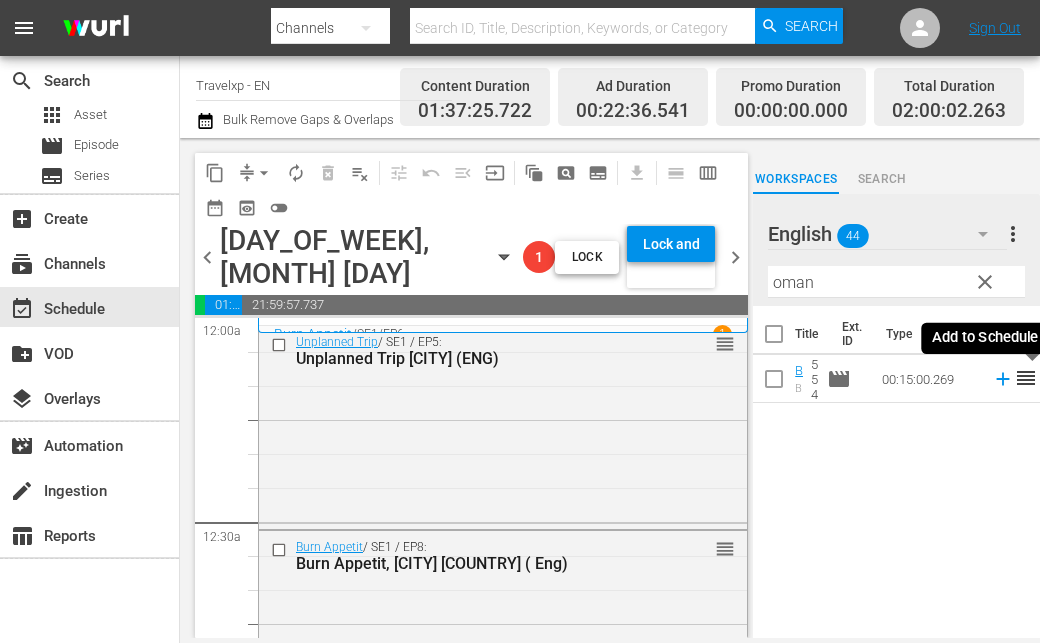 click 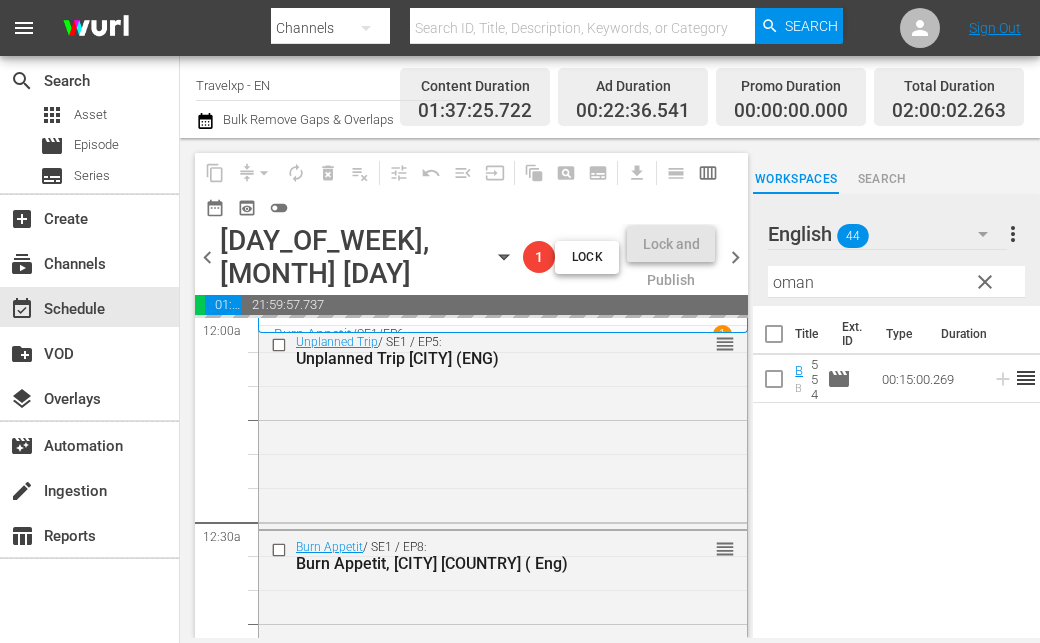 click on "oman" at bounding box center [896, 282] 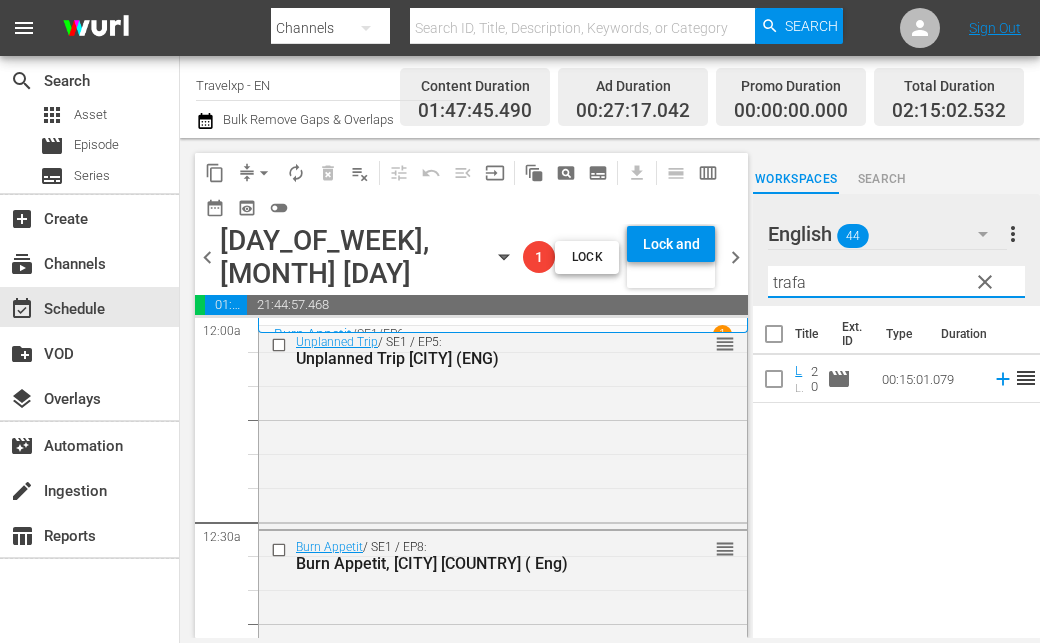 click 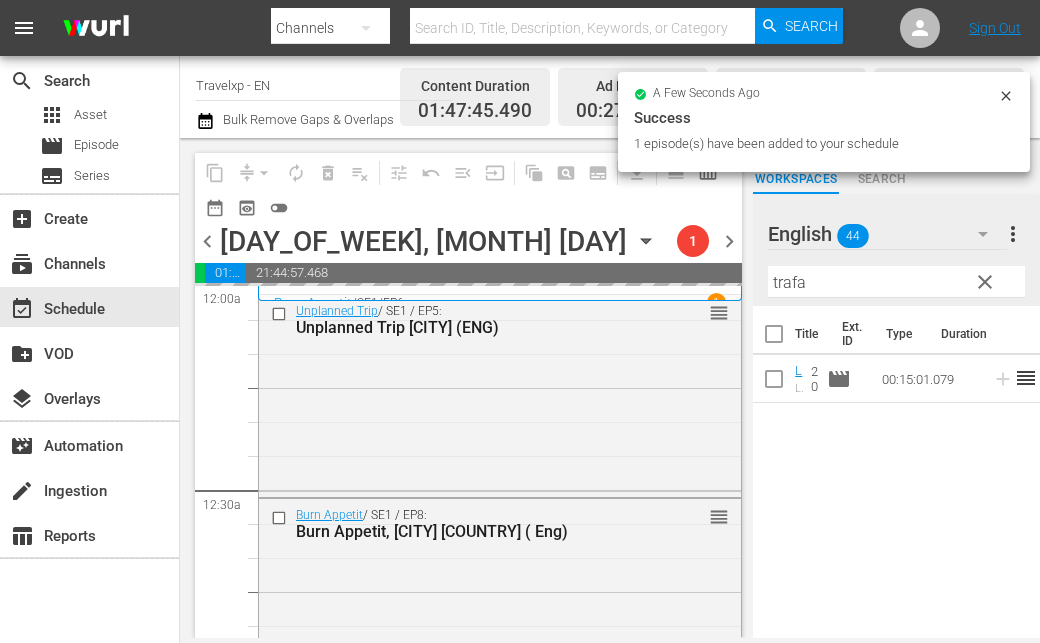 click on "trafa" at bounding box center [896, 282] 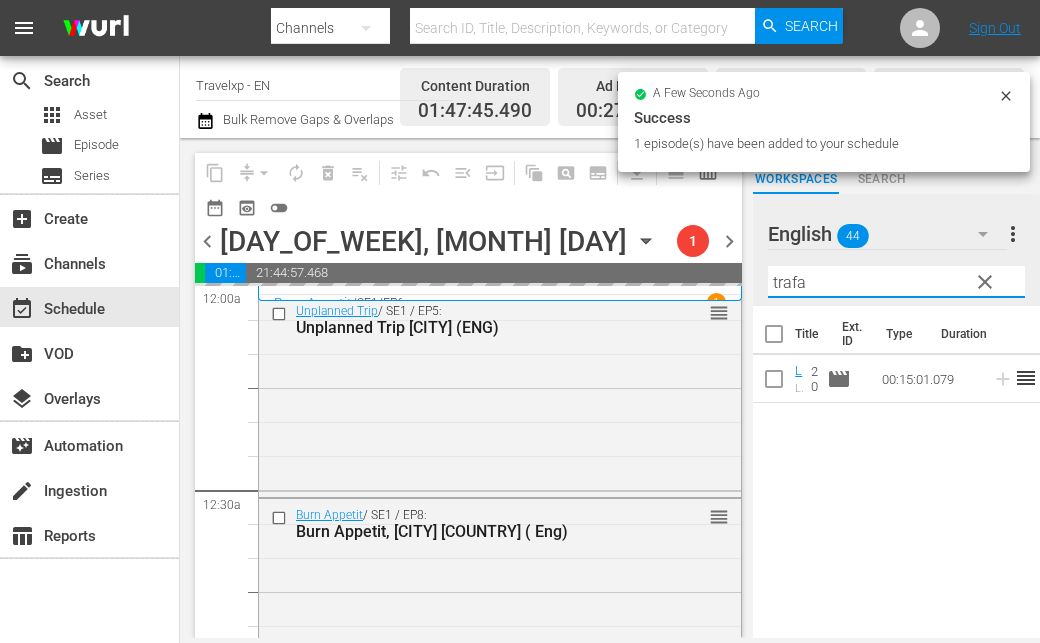 click on "trafa" at bounding box center [896, 282] 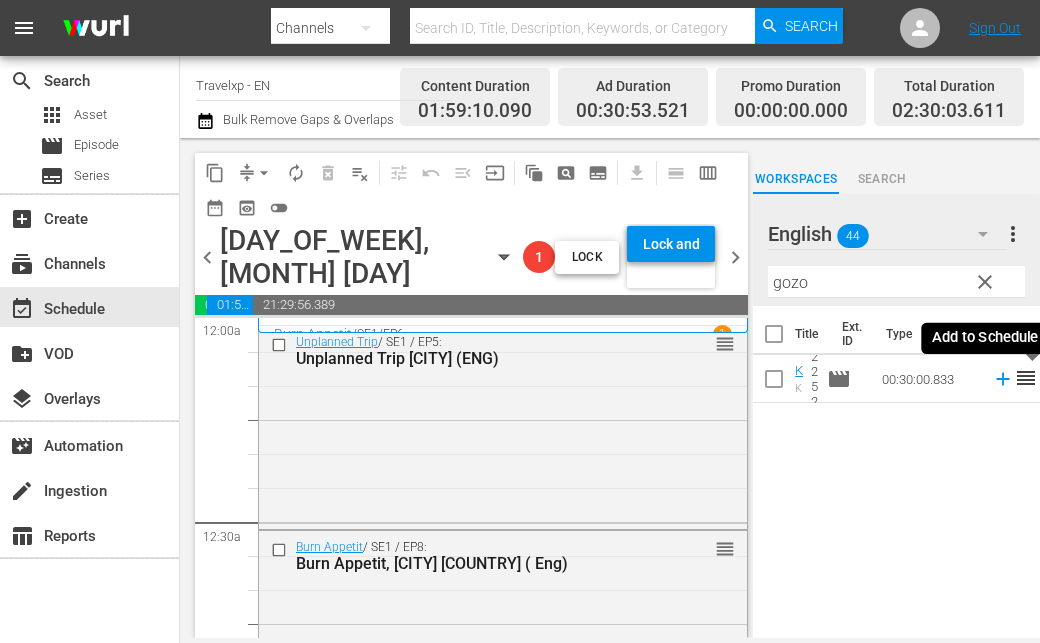 click 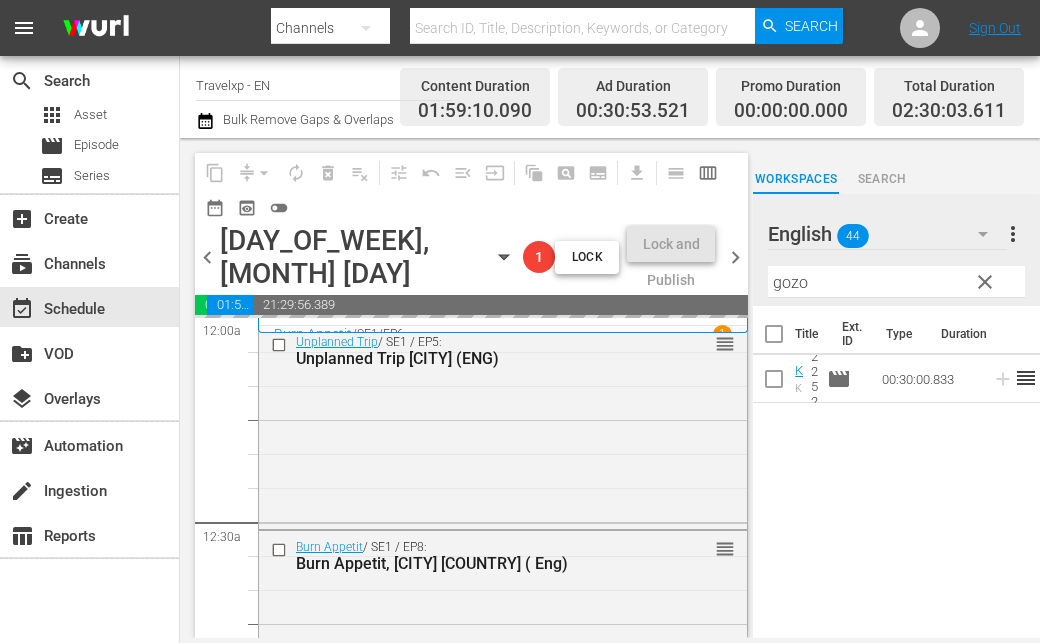 click on "gozo" at bounding box center [896, 282] 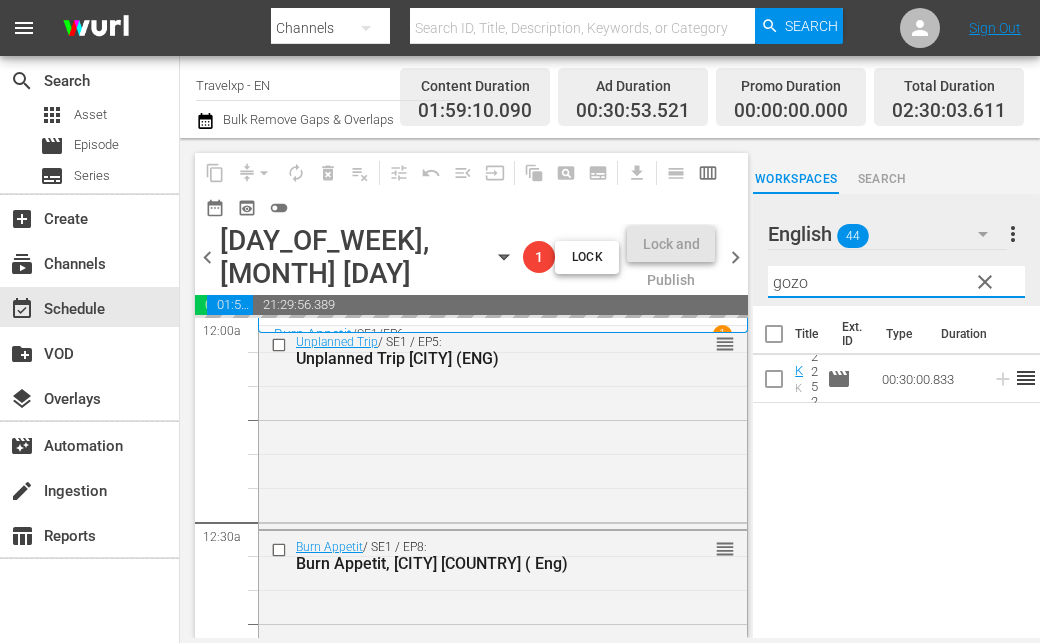click on "gozo" at bounding box center (896, 282) 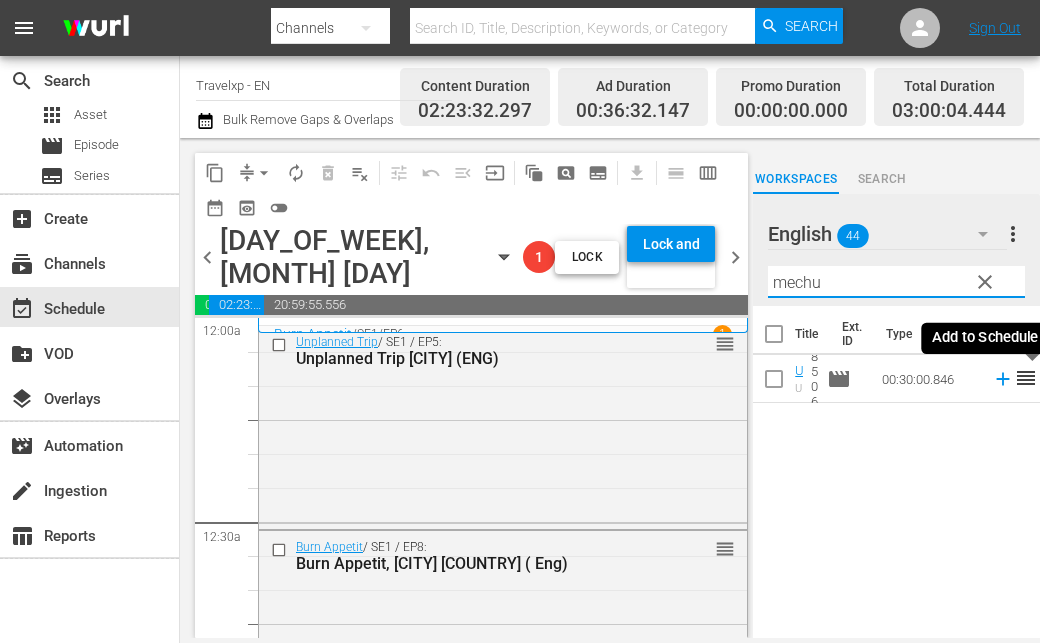 click 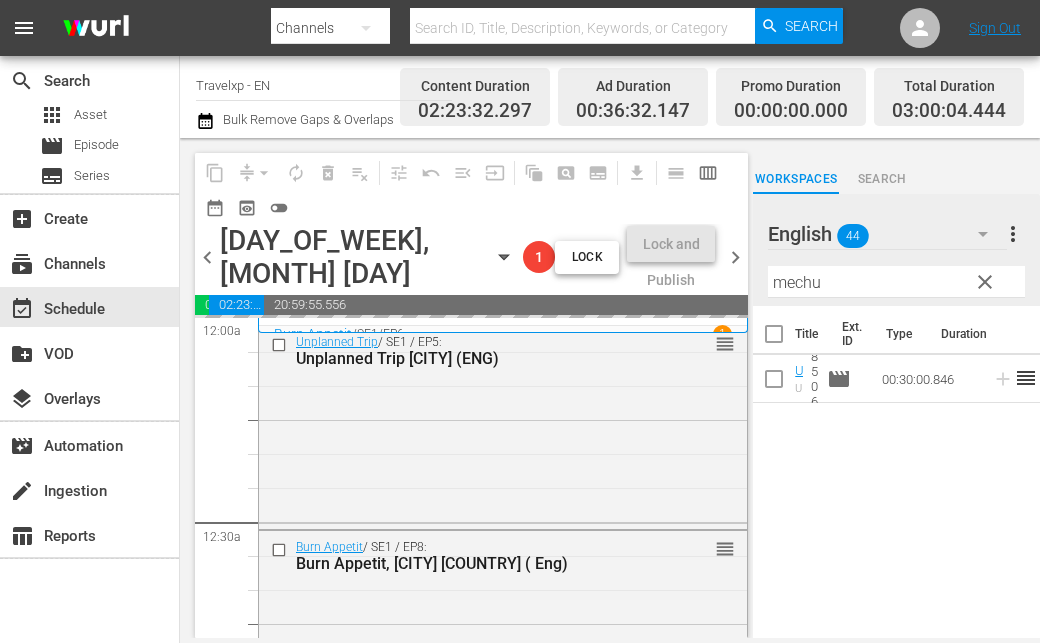 click on "mechu" at bounding box center (896, 282) 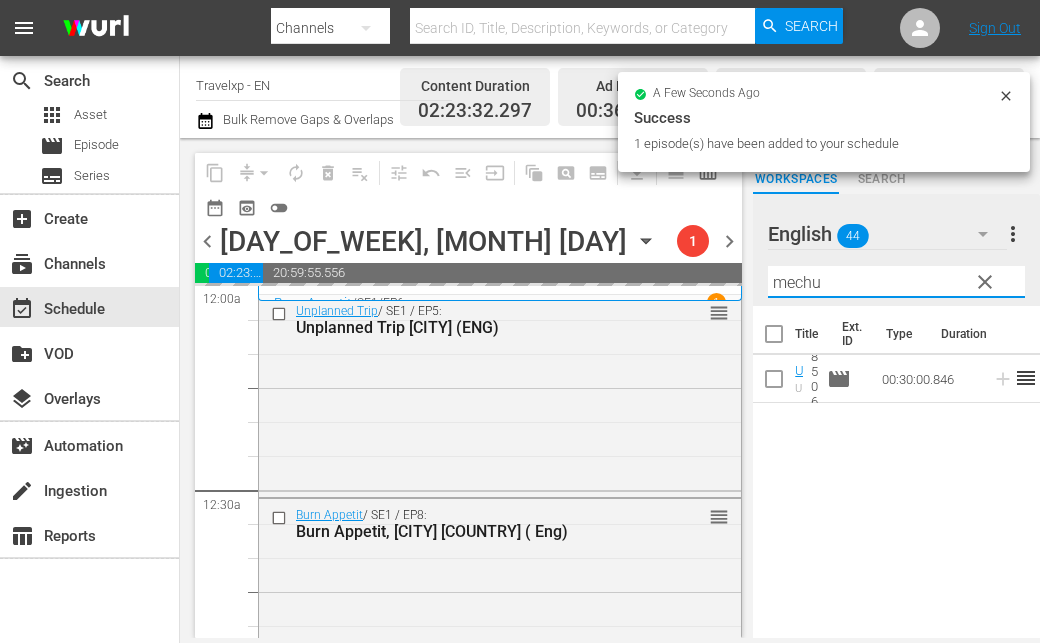 click on "mechu" at bounding box center (896, 282) 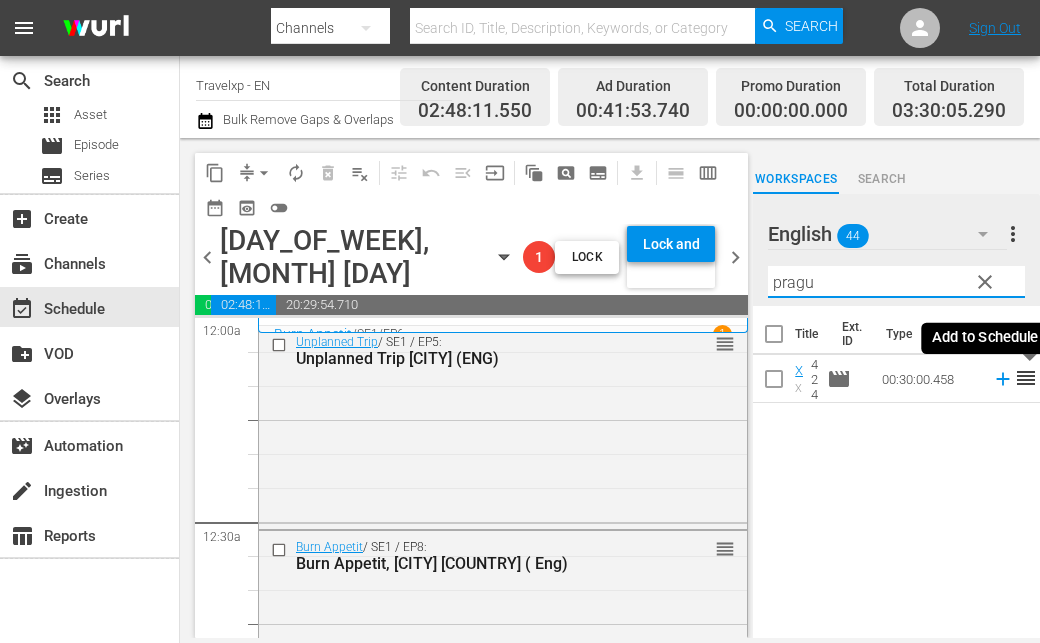 click 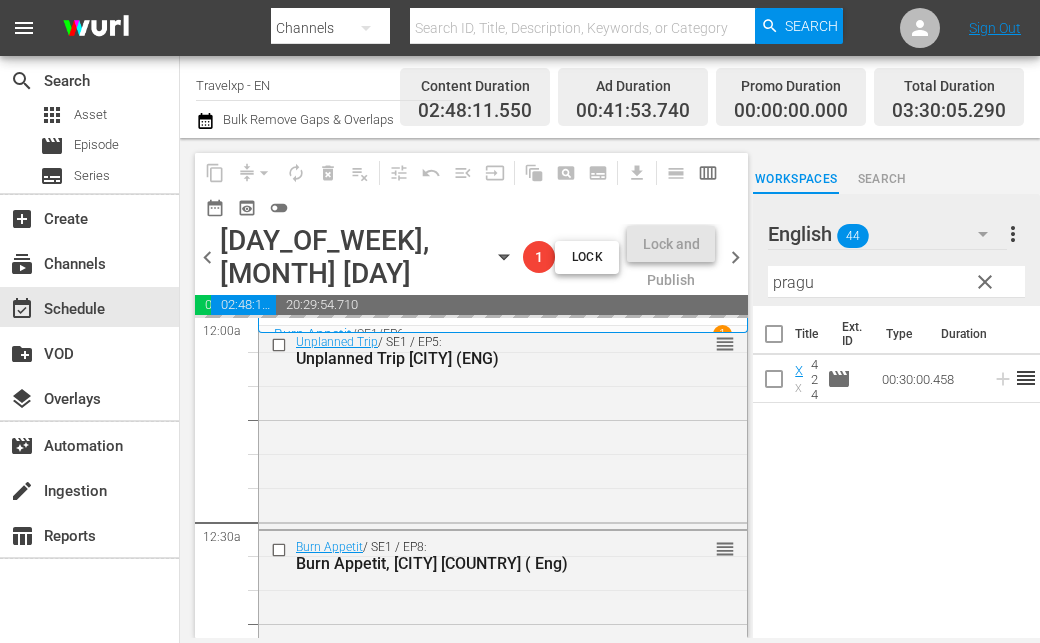 click on "pragu" at bounding box center [896, 282] 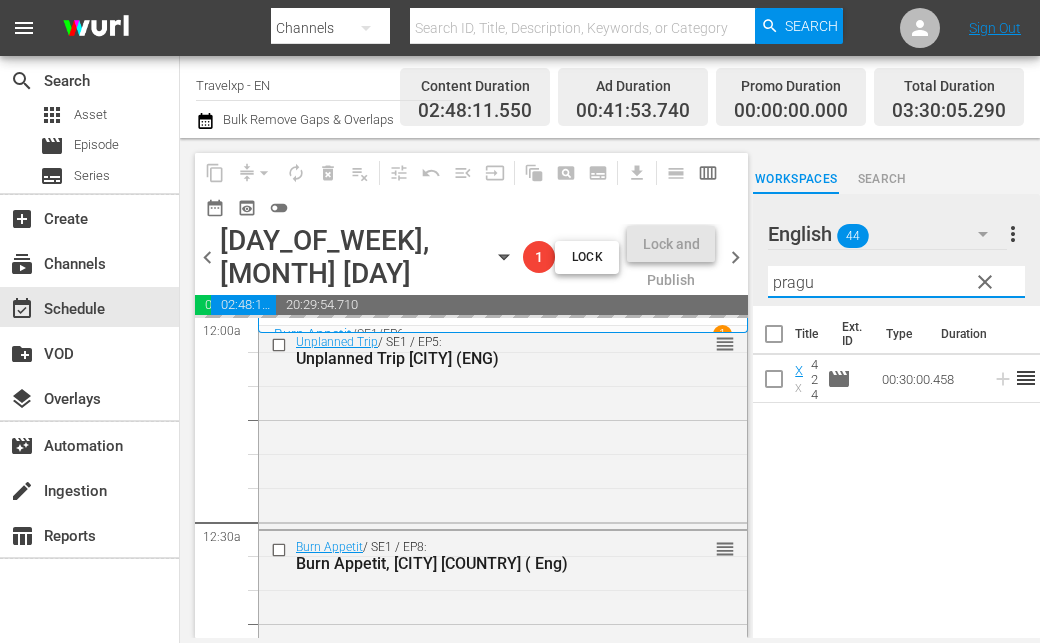 click on "pragu" at bounding box center (896, 282) 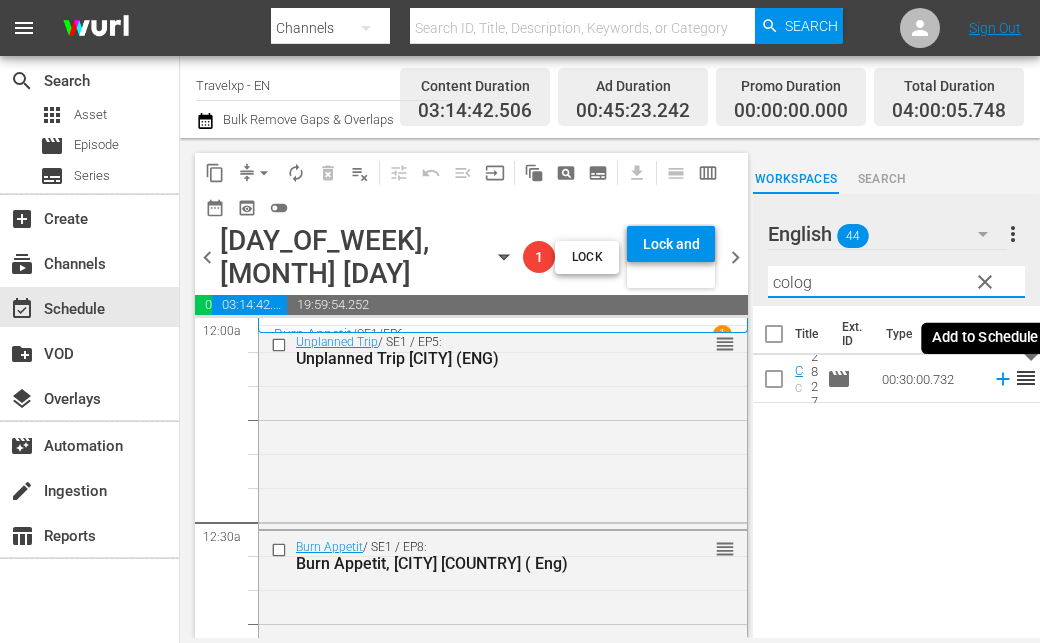 click 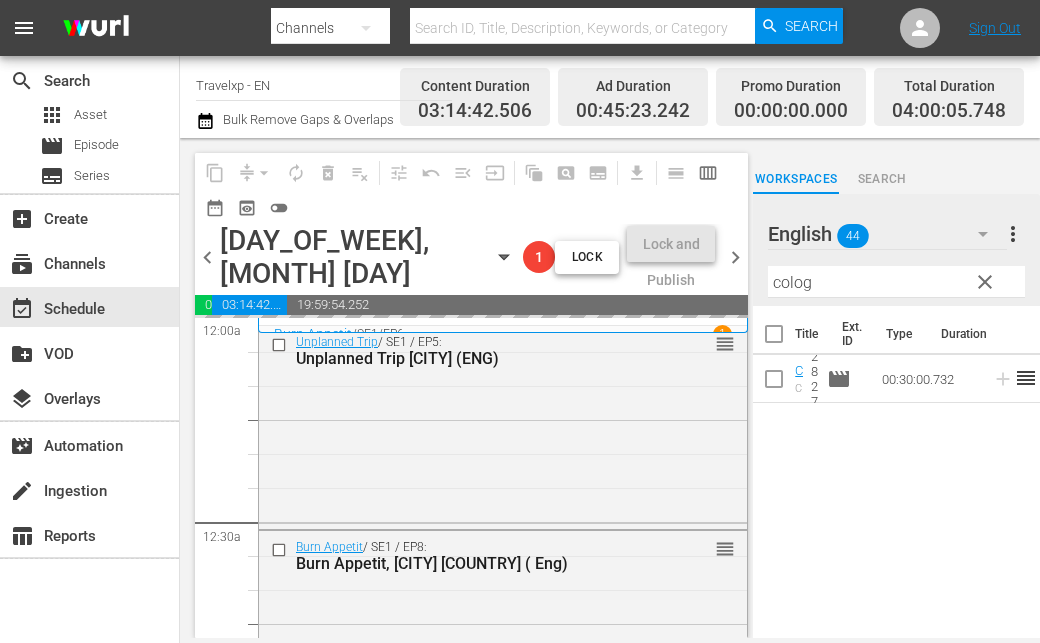 click on "colog" at bounding box center (896, 282) 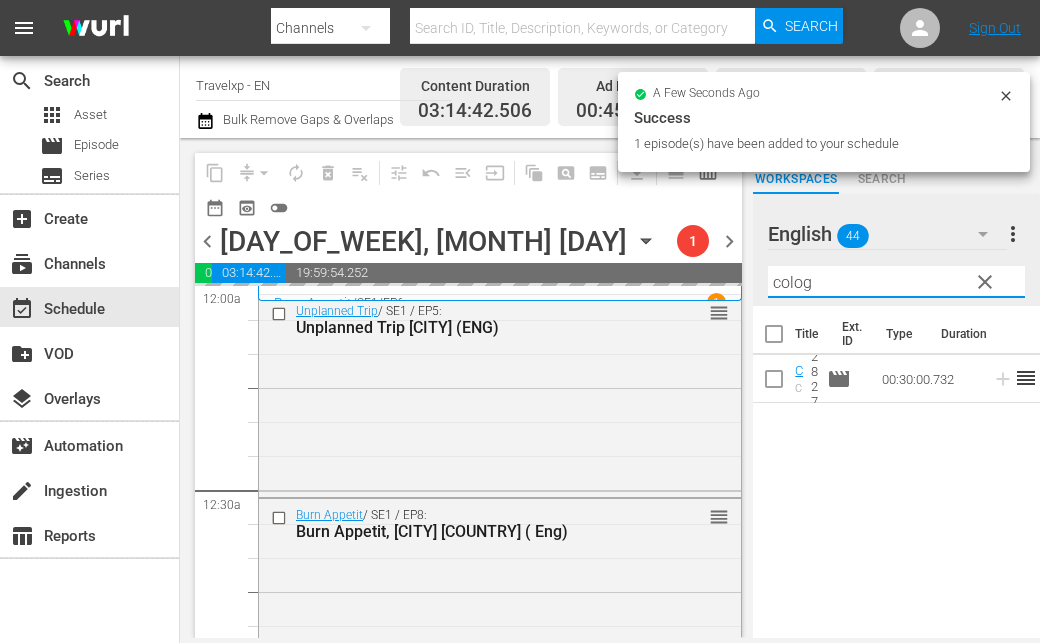 click on "colog" at bounding box center (896, 282) 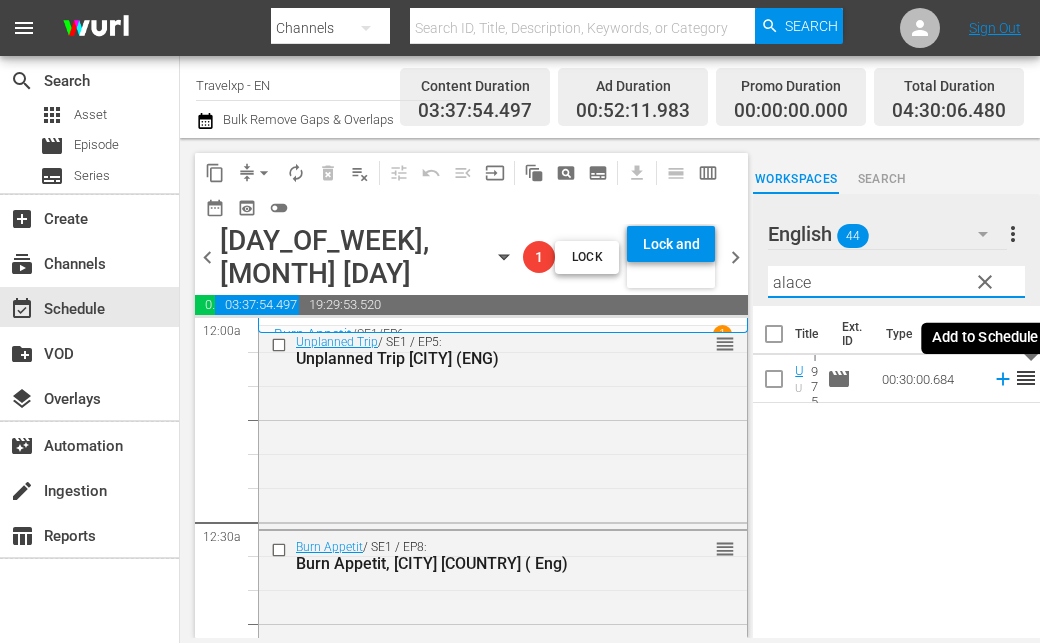 type on "alace" 